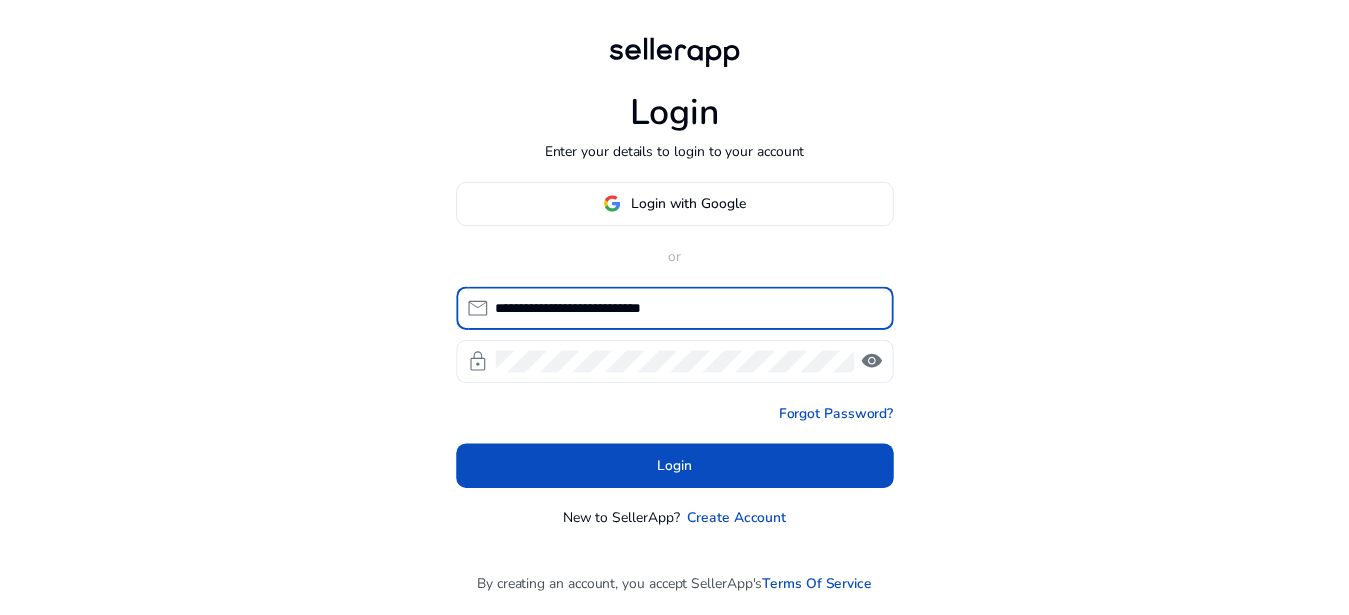 scroll, scrollTop: 0, scrollLeft: 0, axis: both 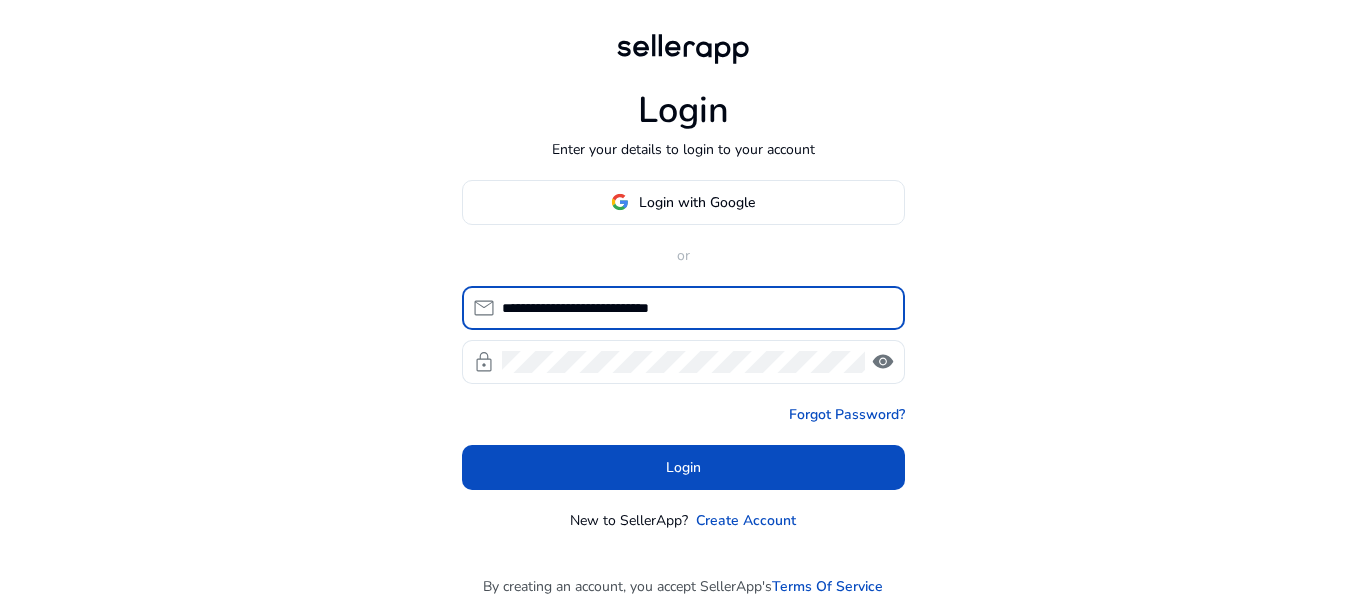 type on "**********" 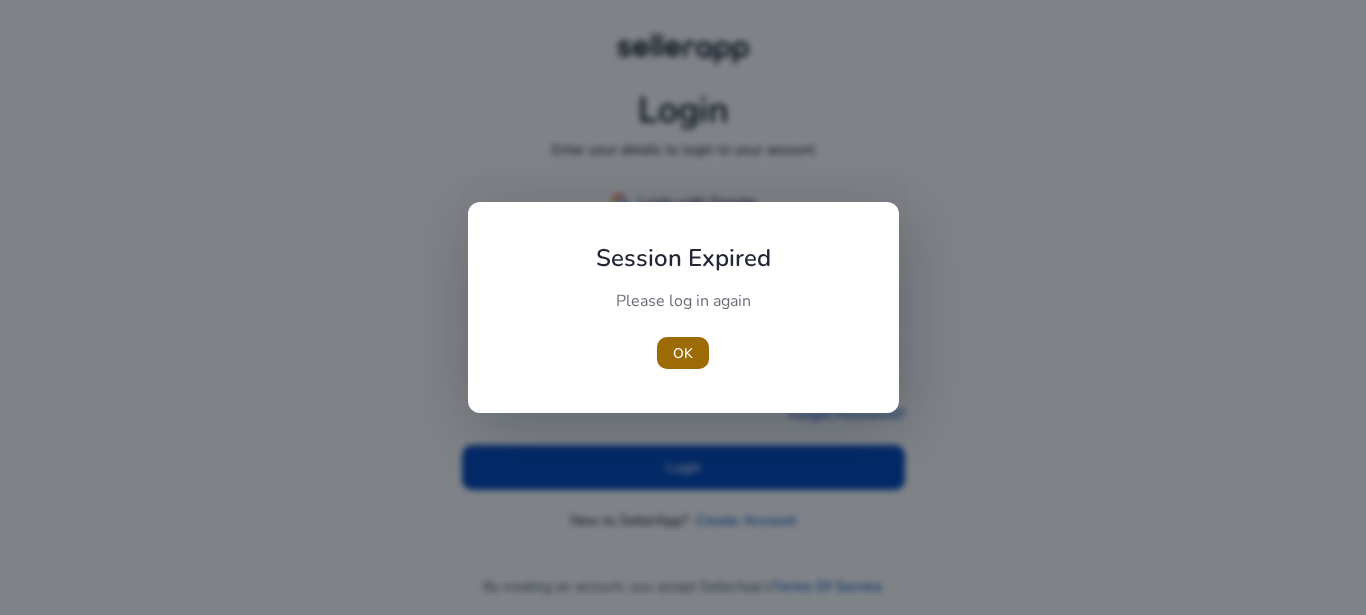 click at bounding box center [683, 353] 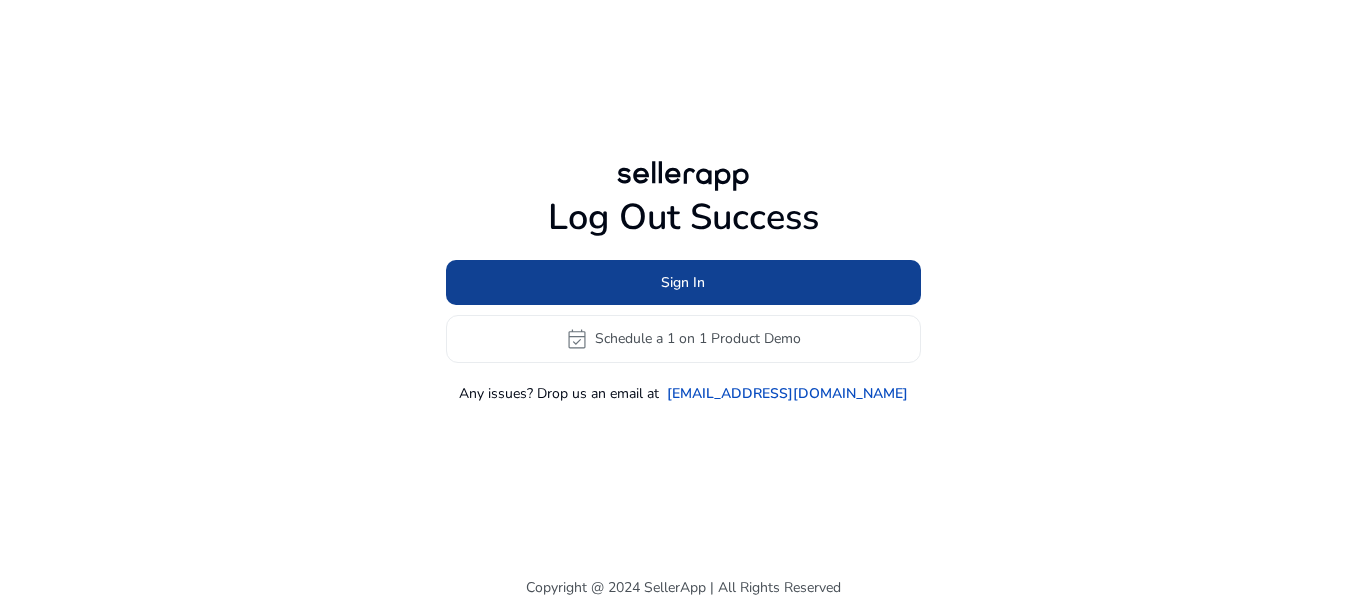 click on "Sign In" 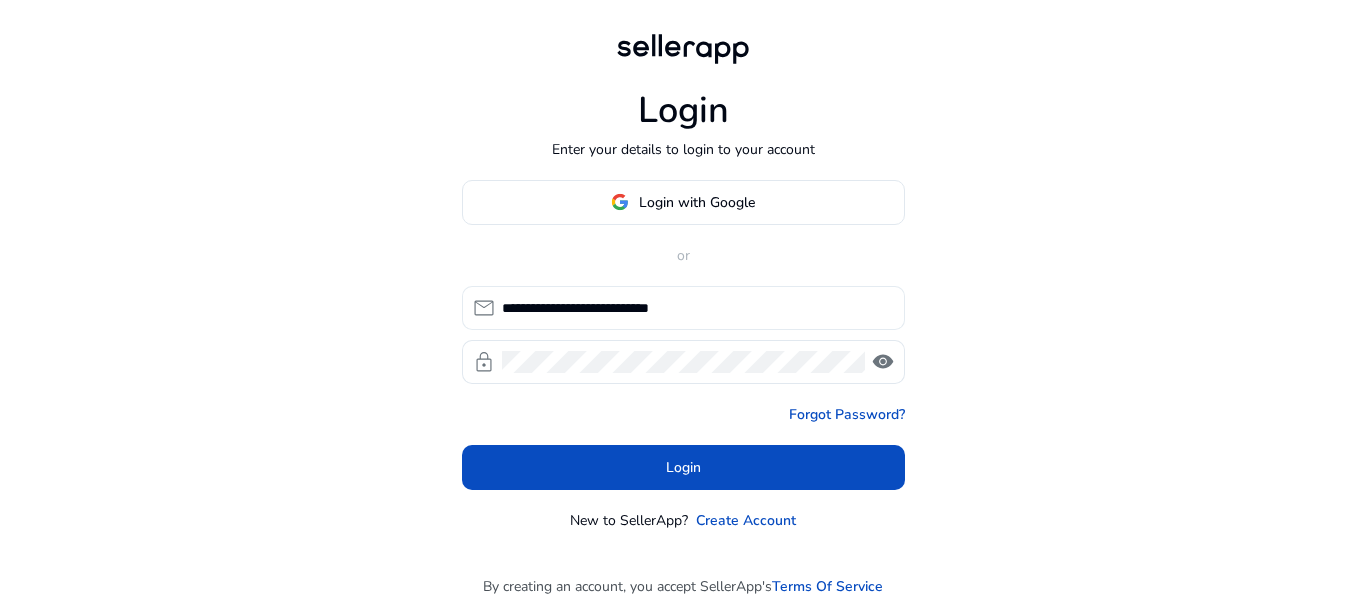 click on "**********" at bounding box center (695, 308) 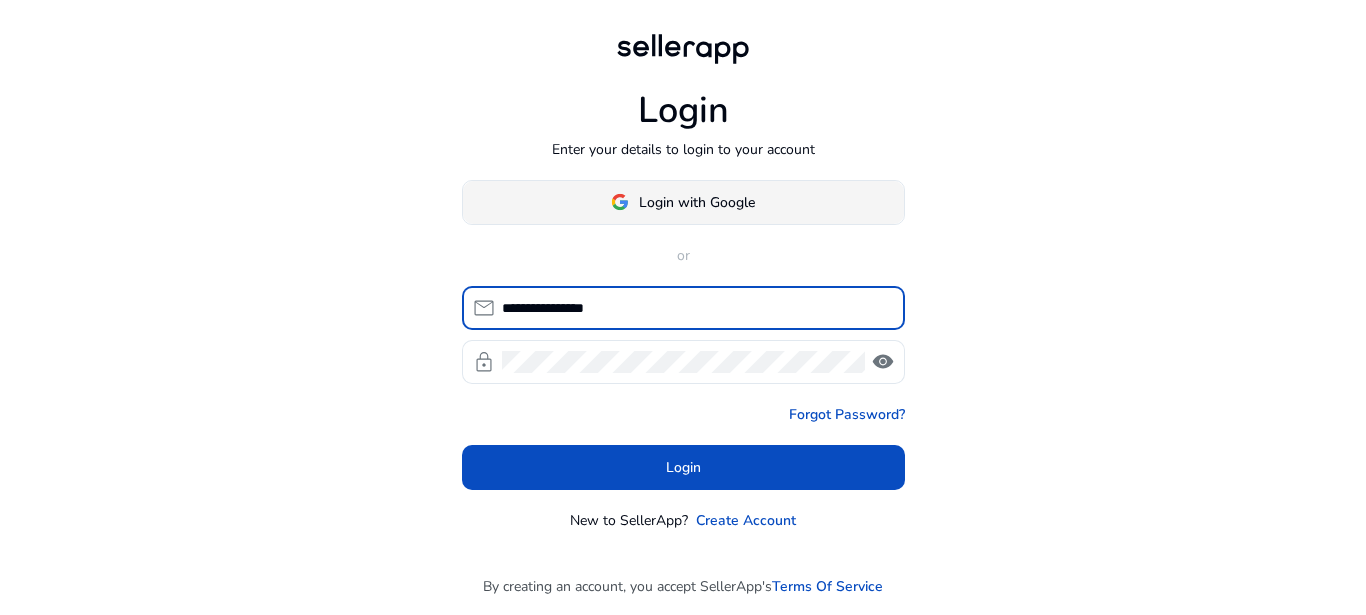 type on "**********" 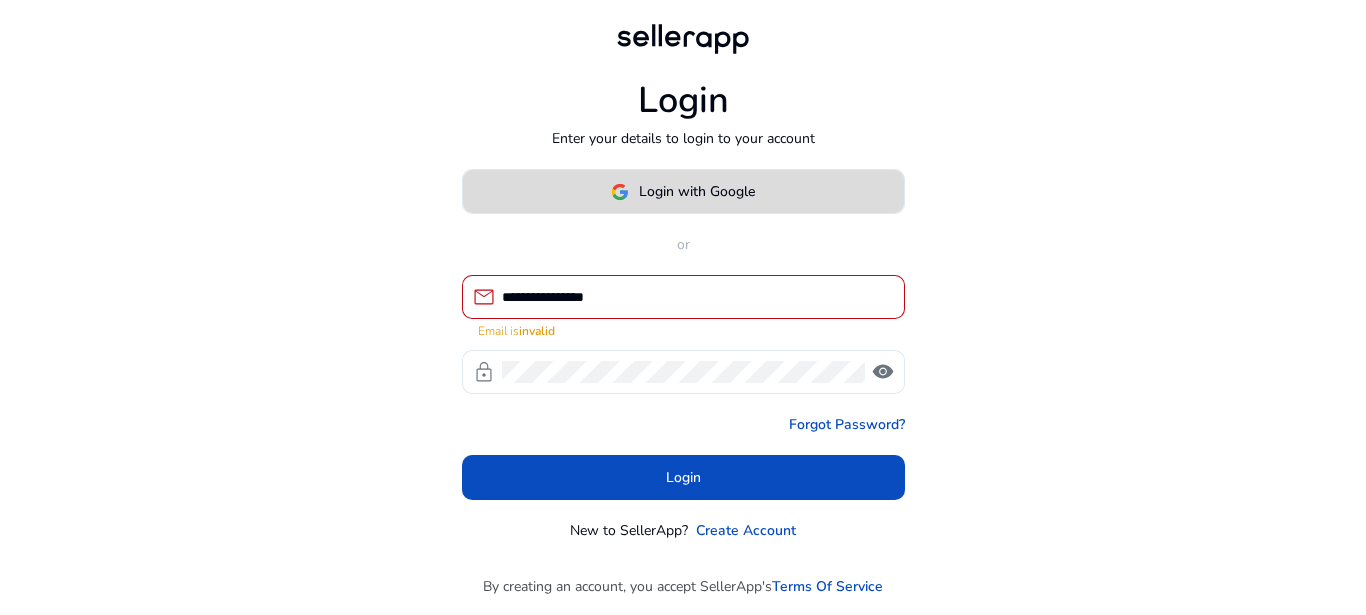click on "Login with Google" 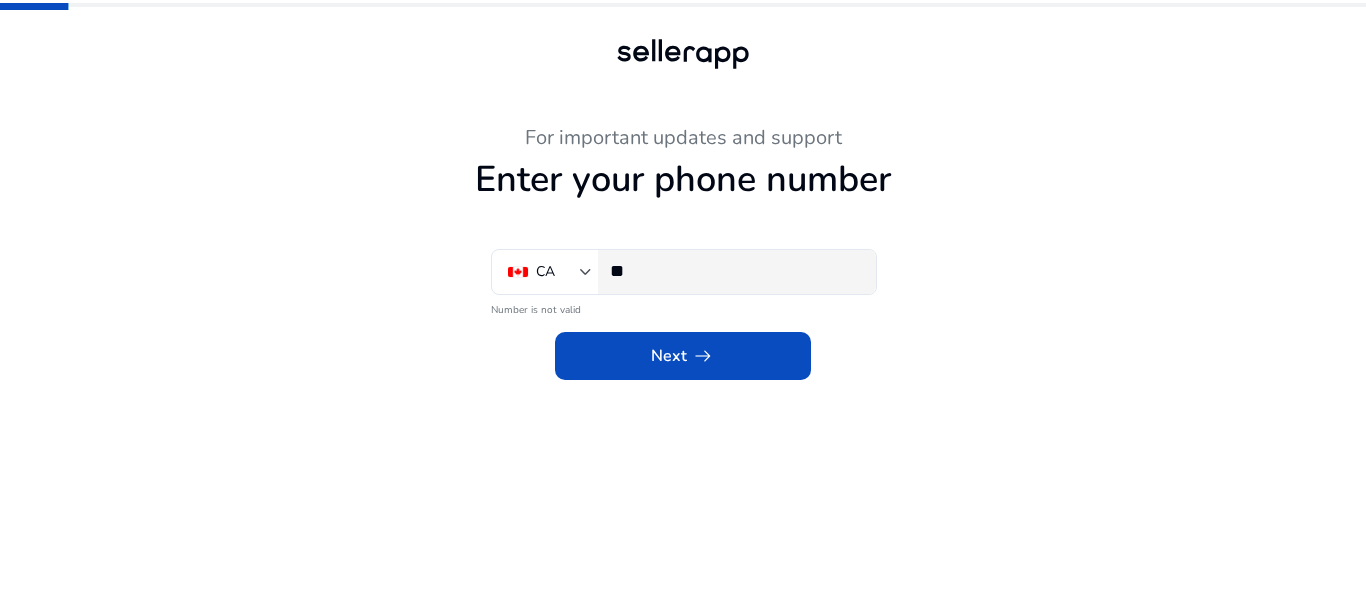 click on "**" 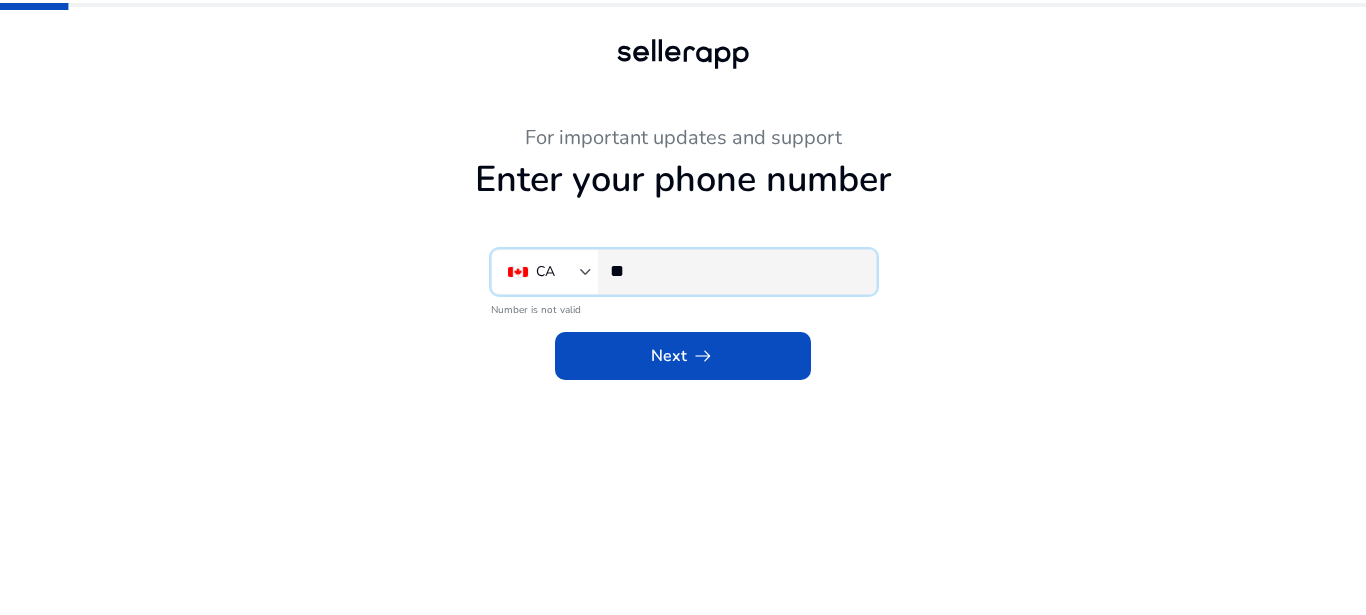 click on "**" at bounding box center (735, 271) 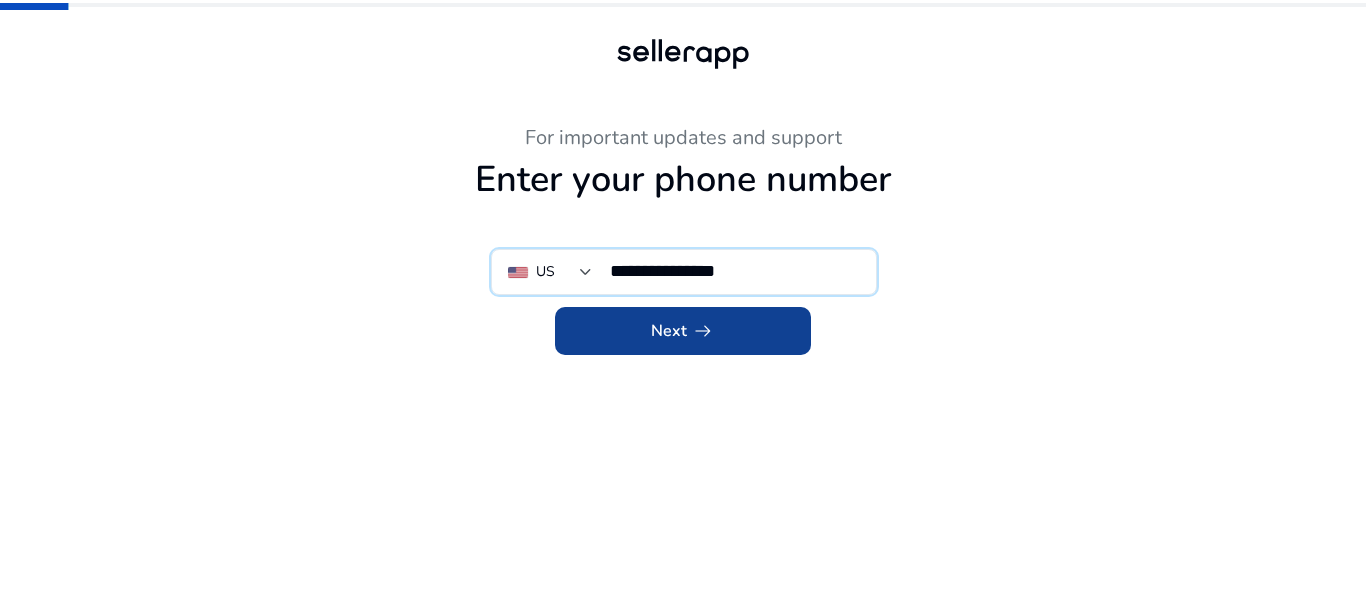 type on "**********" 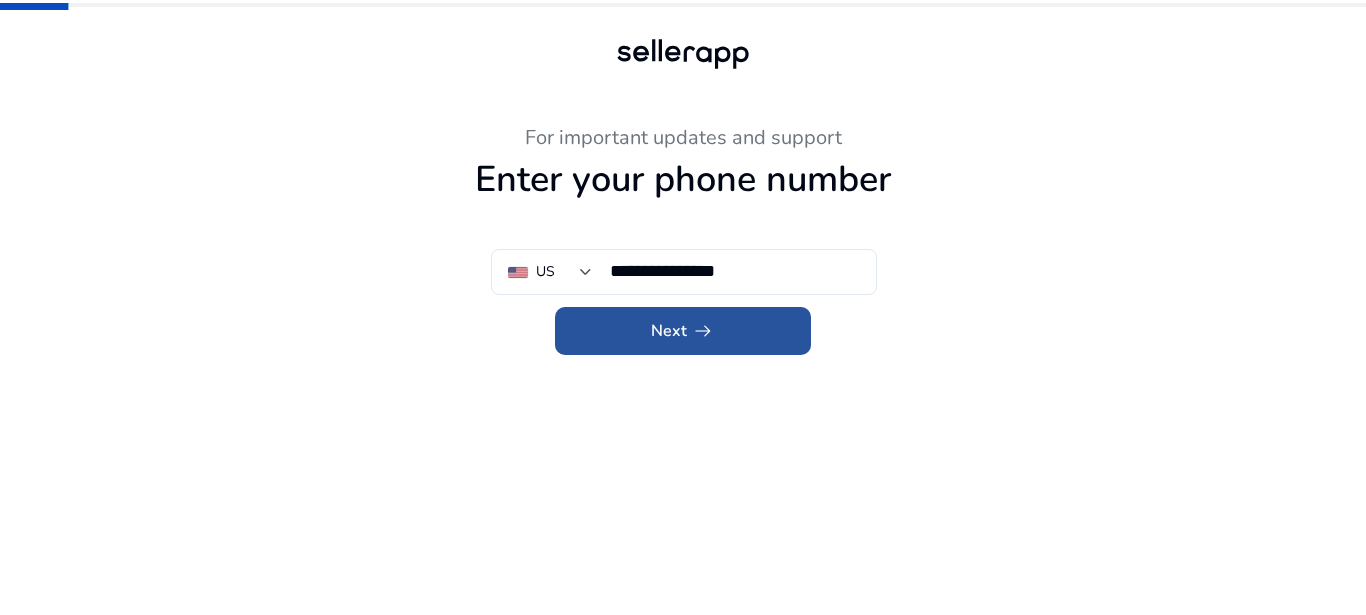 drag, startPoint x: 635, startPoint y: 332, endPoint x: 643, endPoint y: 345, distance: 15.264338 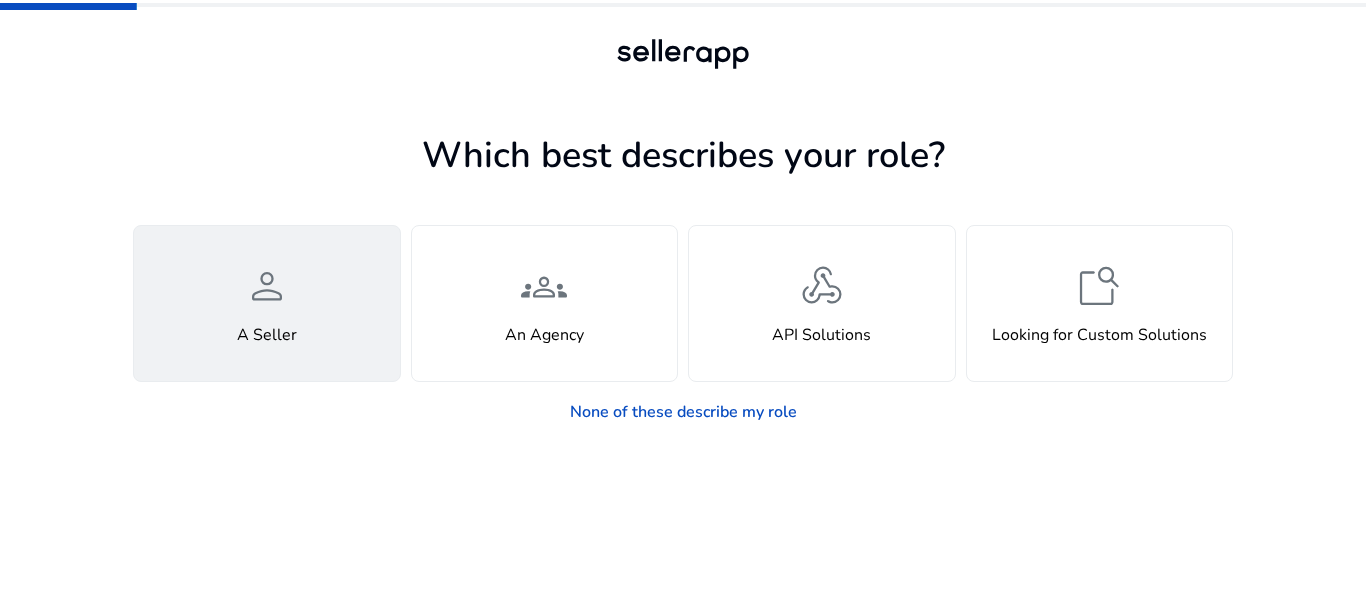click on "person  A Seller" 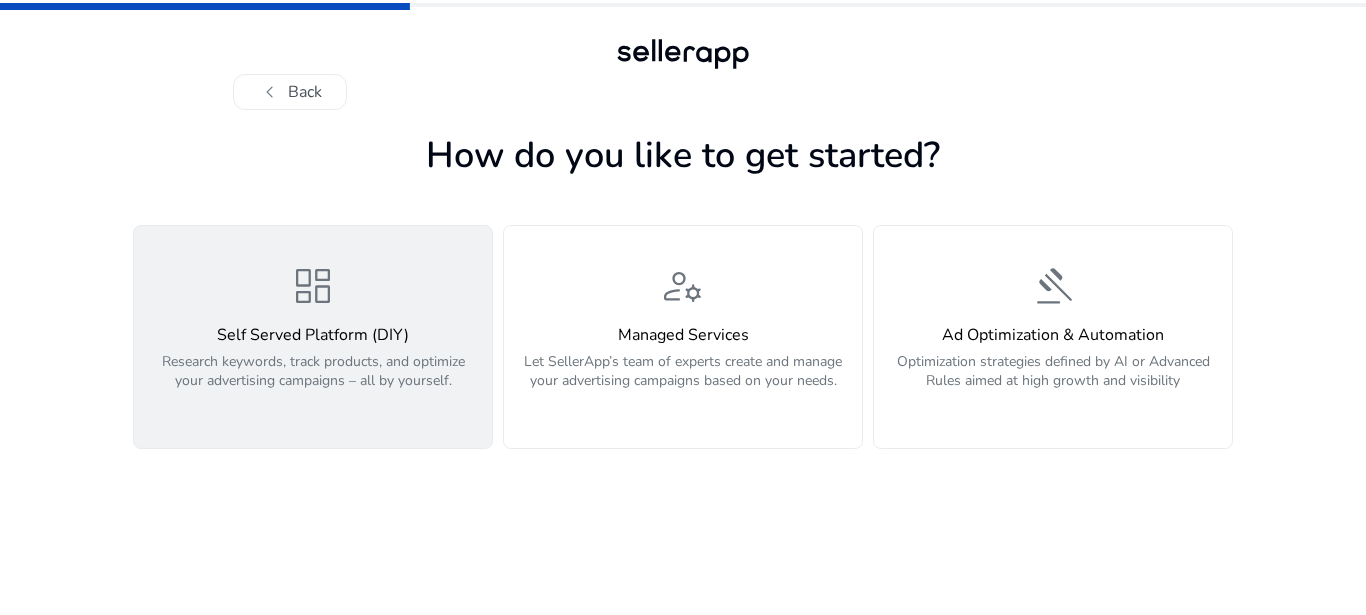 click on "dashboard" 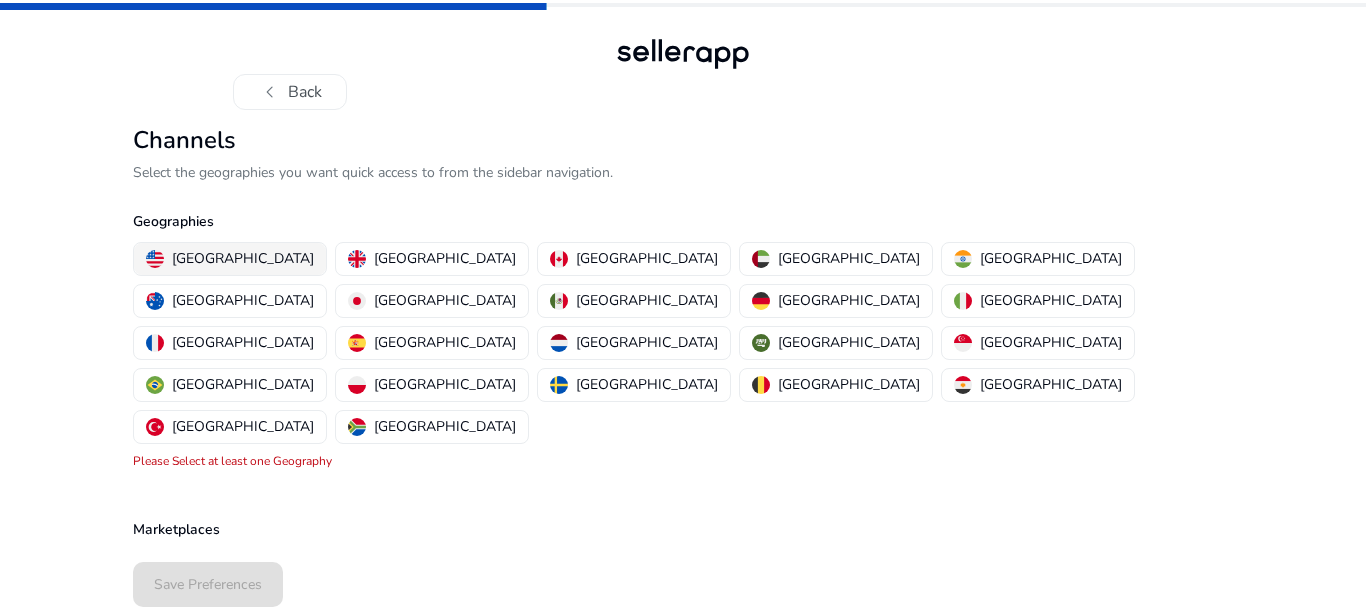 click on "[GEOGRAPHIC_DATA]" at bounding box center [243, 258] 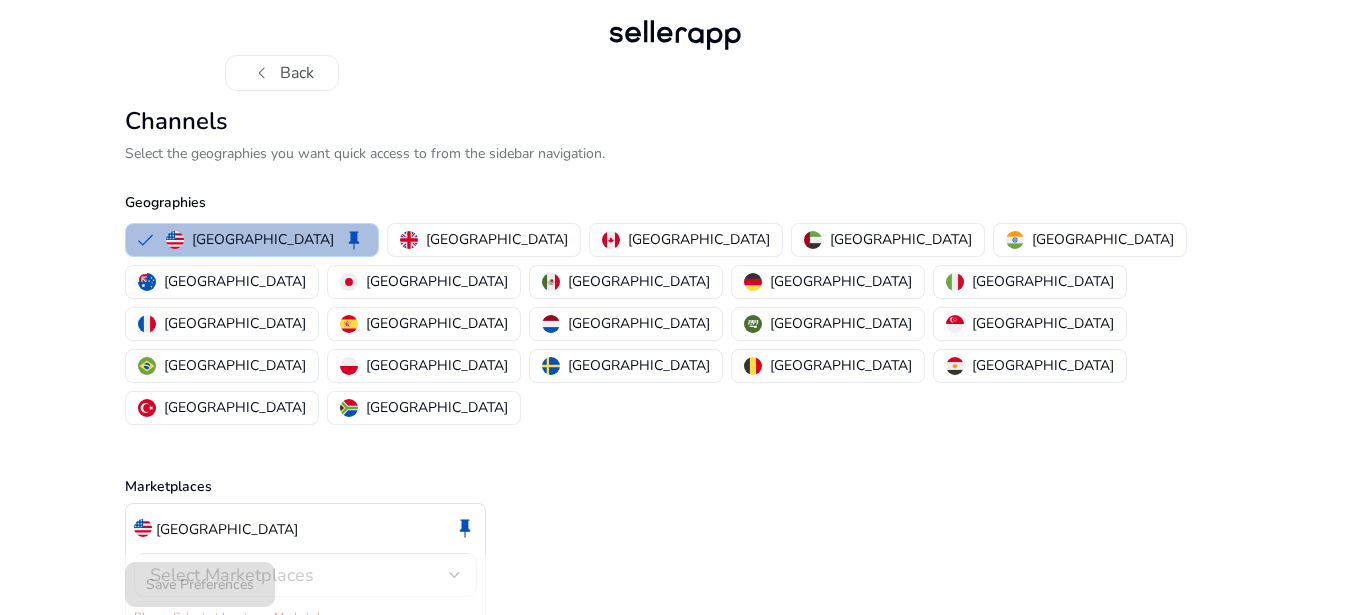 scroll, scrollTop: 31, scrollLeft: 0, axis: vertical 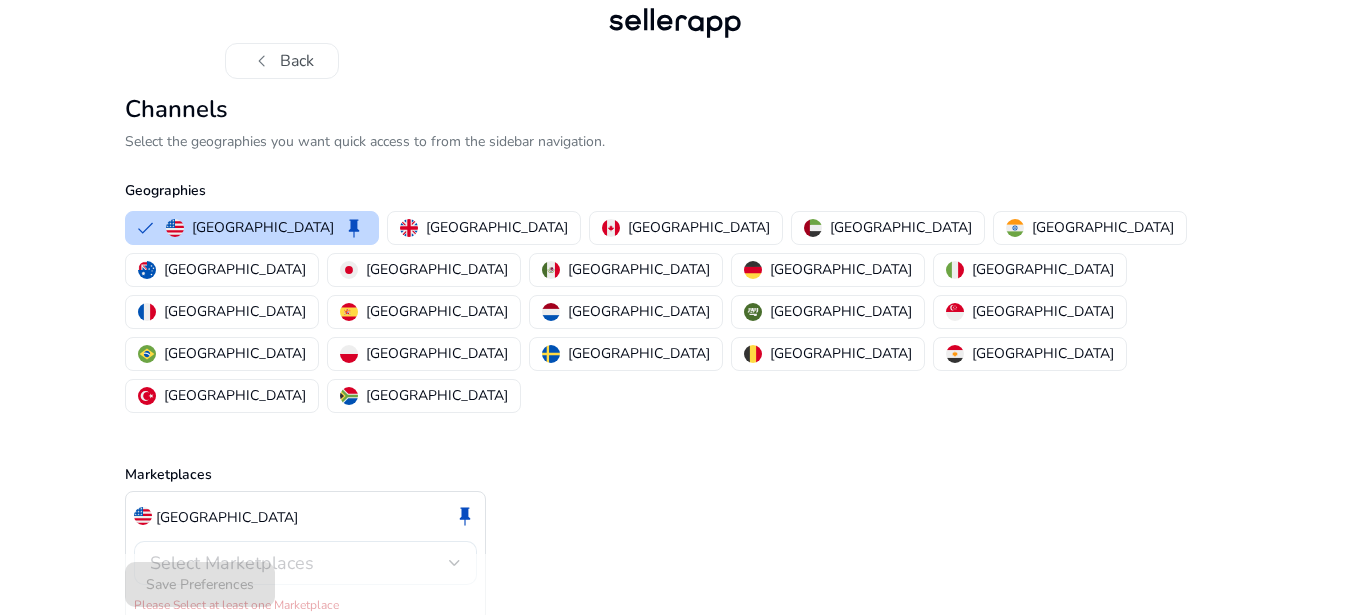 click on "Select Marketplaces" 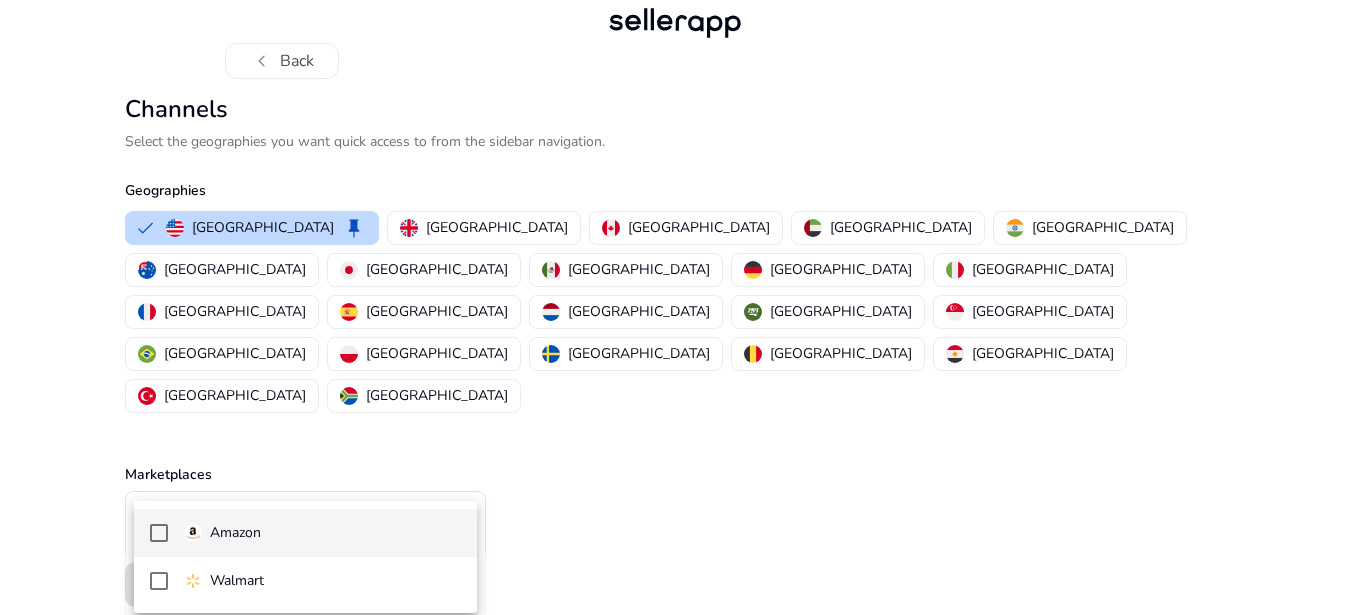click on "Amazon" at bounding box center [322, 533] 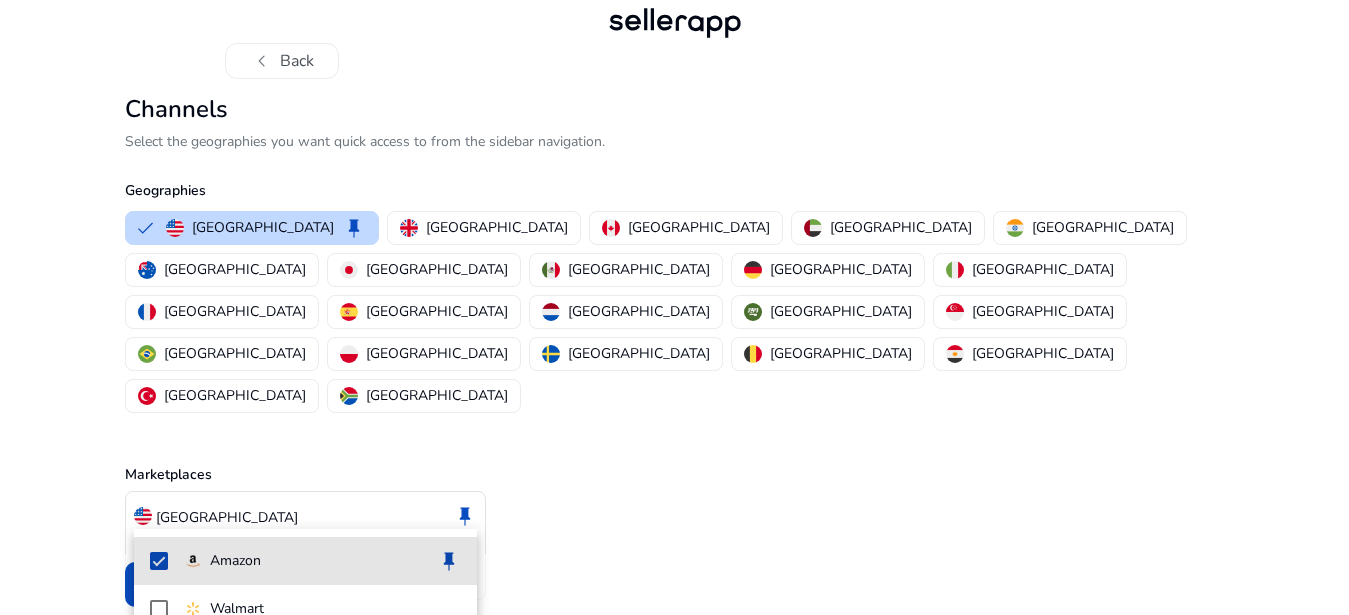 scroll, scrollTop: 9, scrollLeft: 0, axis: vertical 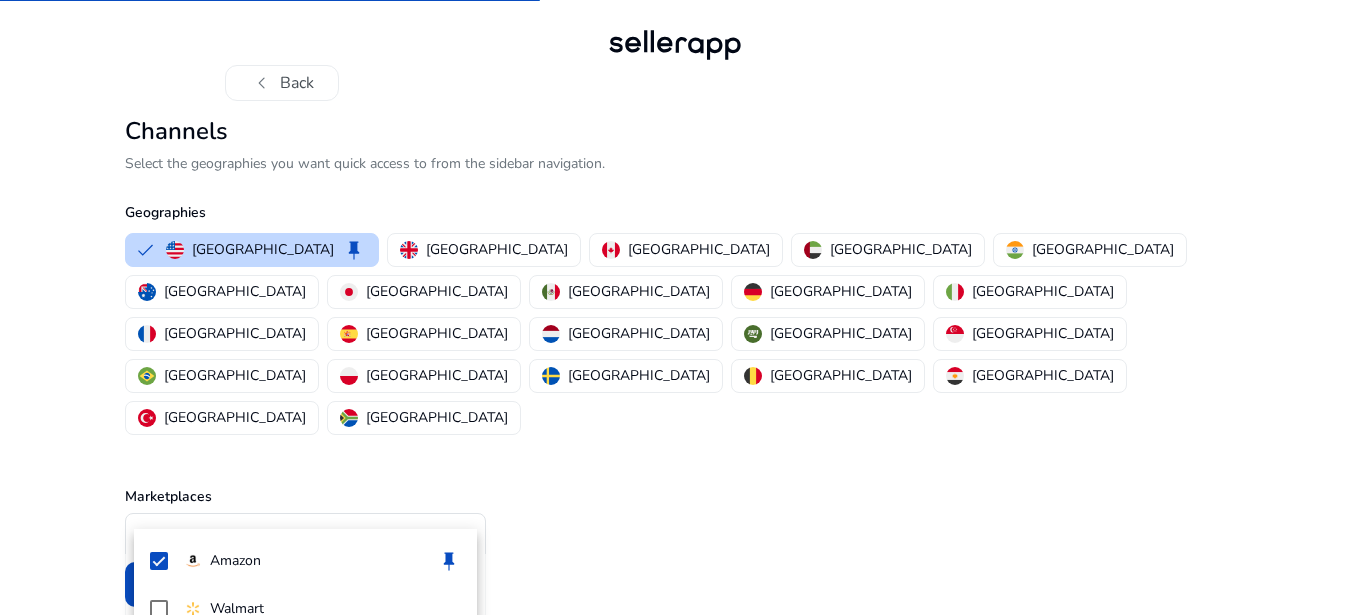 click at bounding box center [674, 307] 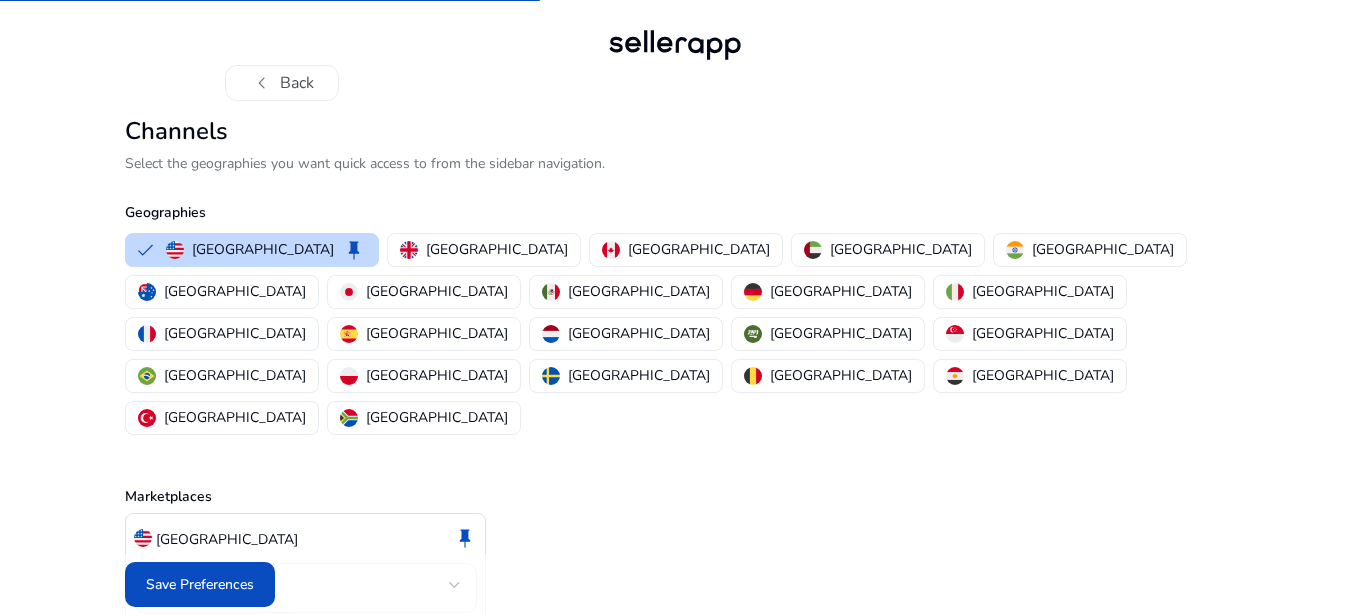 click on "Save Preferences" 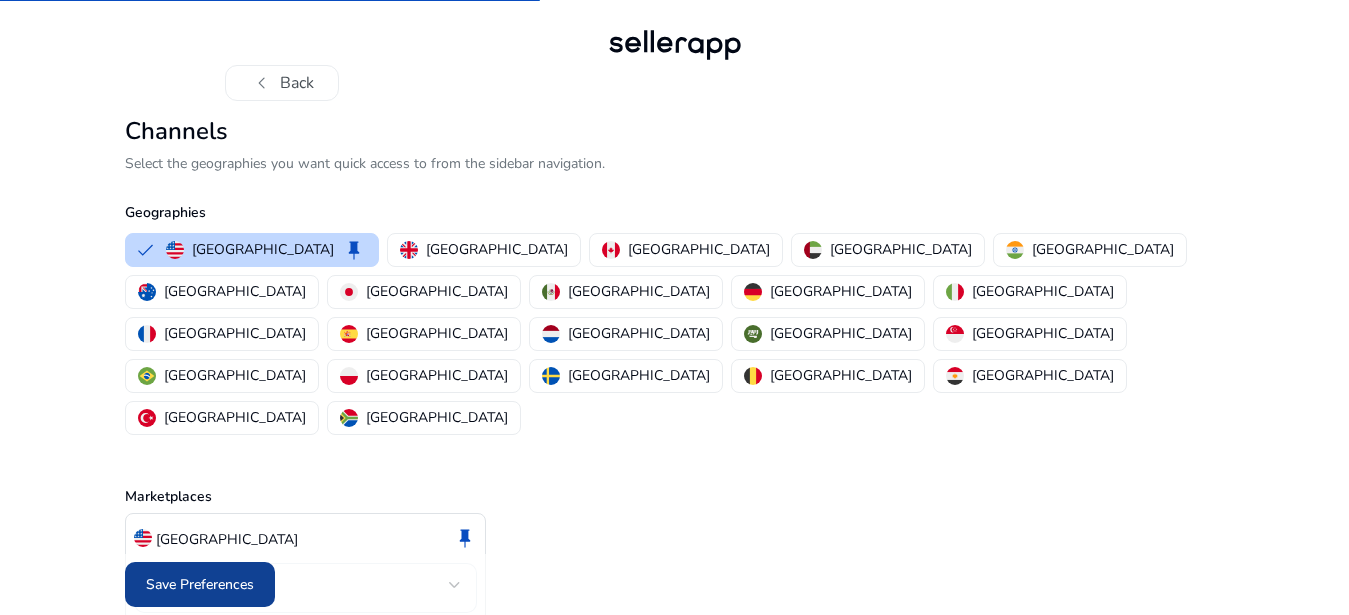click 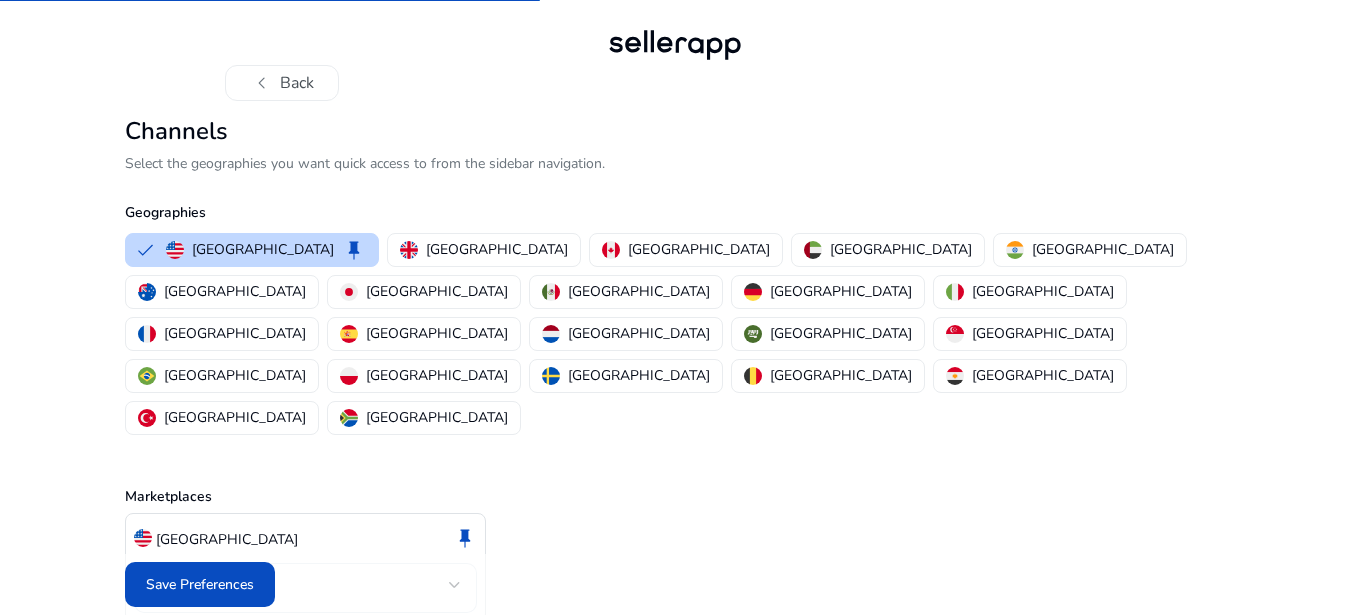 scroll, scrollTop: 0, scrollLeft: 0, axis: both 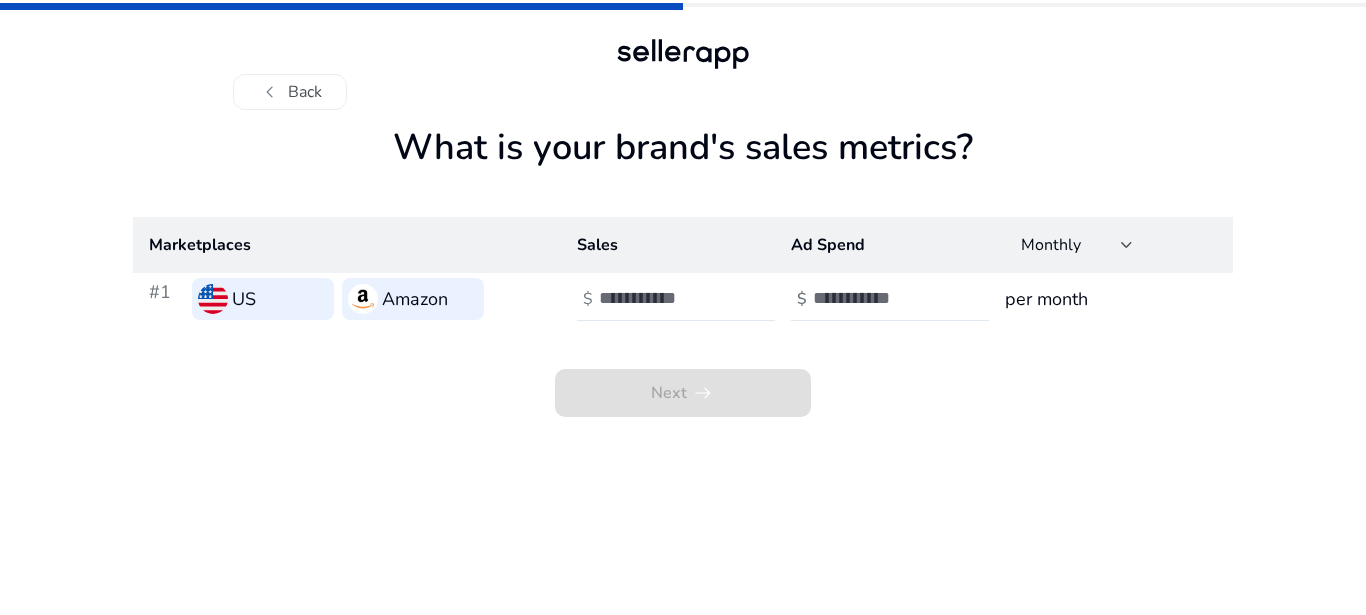 click on "US" 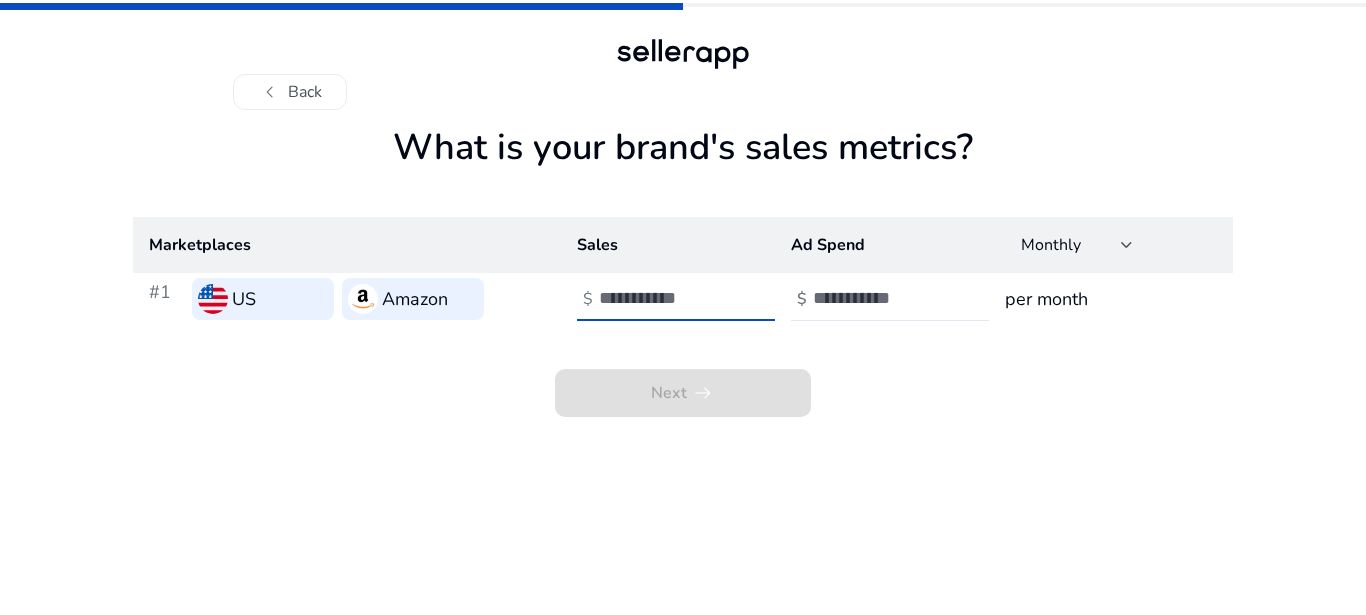 click at bounding box center [666, 298] 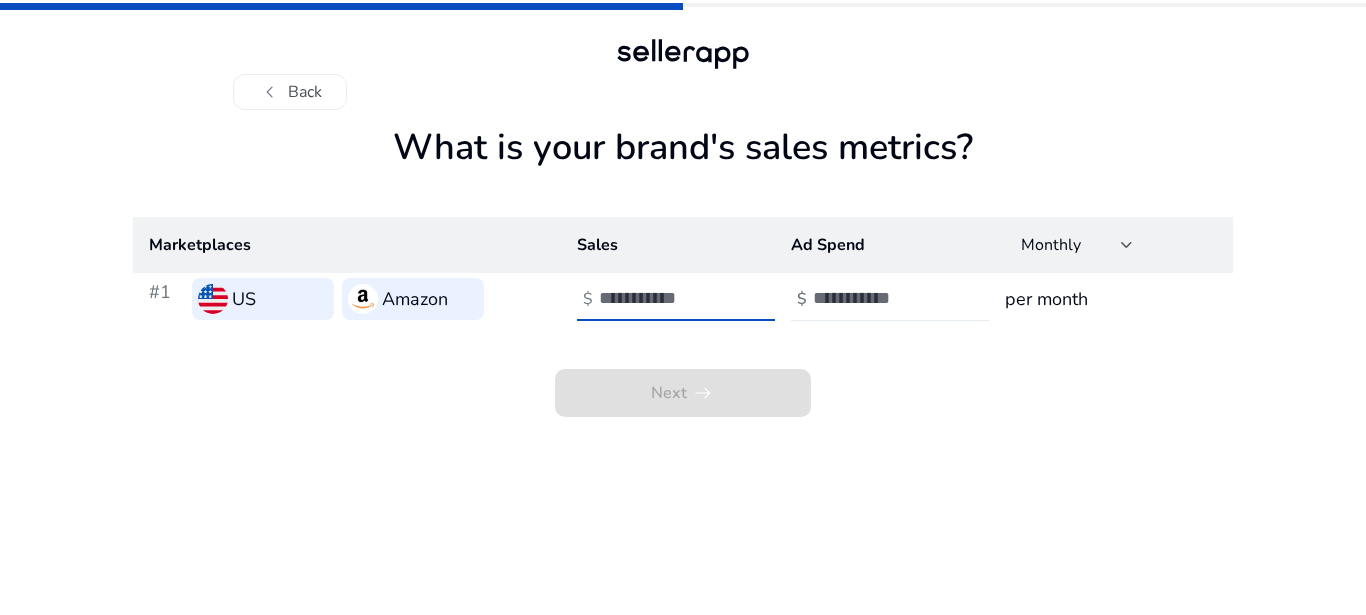 click at bounding box center [880, 298] 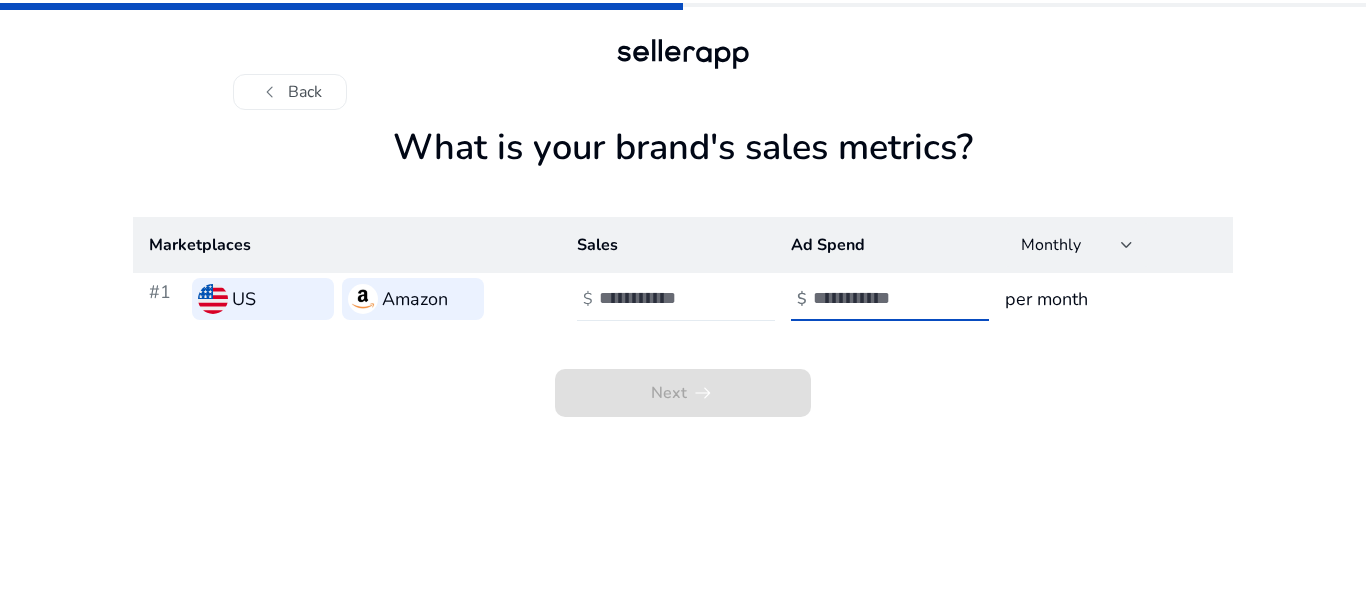 type on "****" 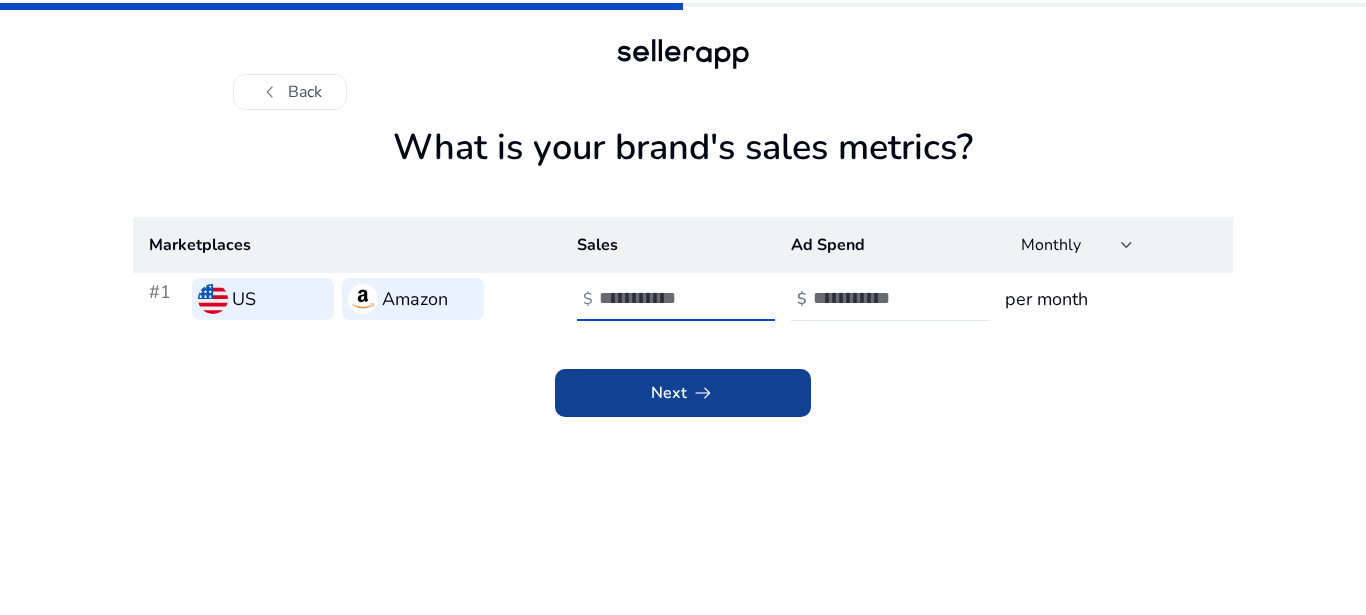 type on "*****" 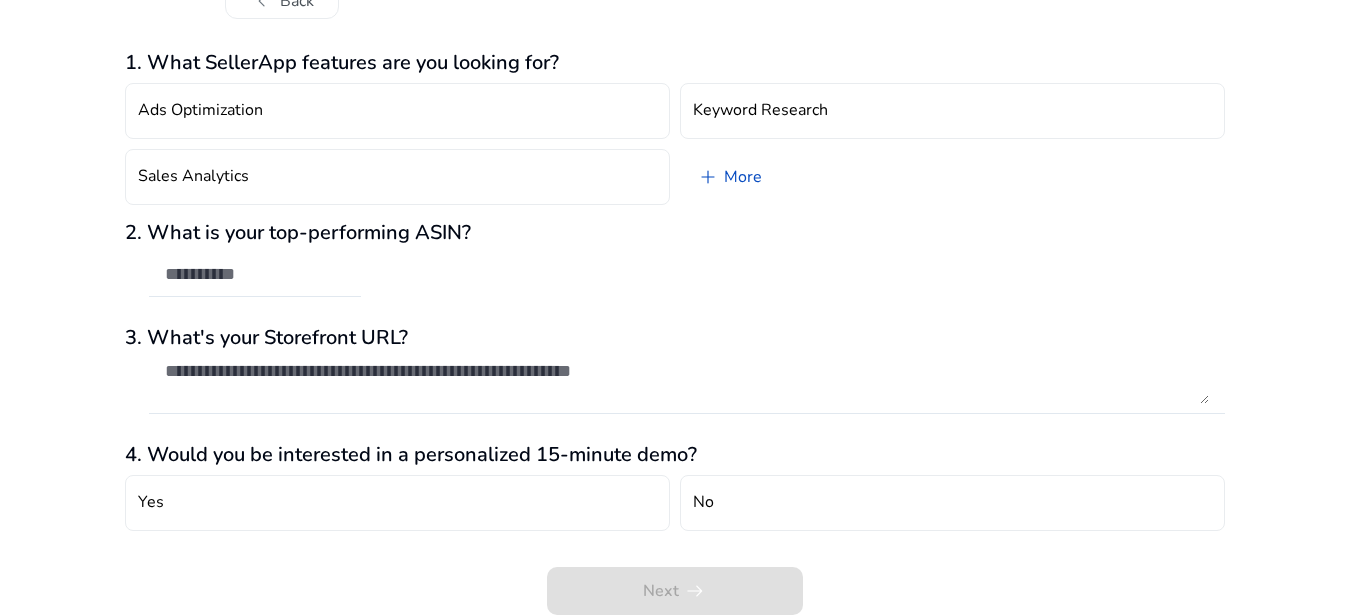 scroll, scrollTop: 0, scrollLeft: 0, axis: both 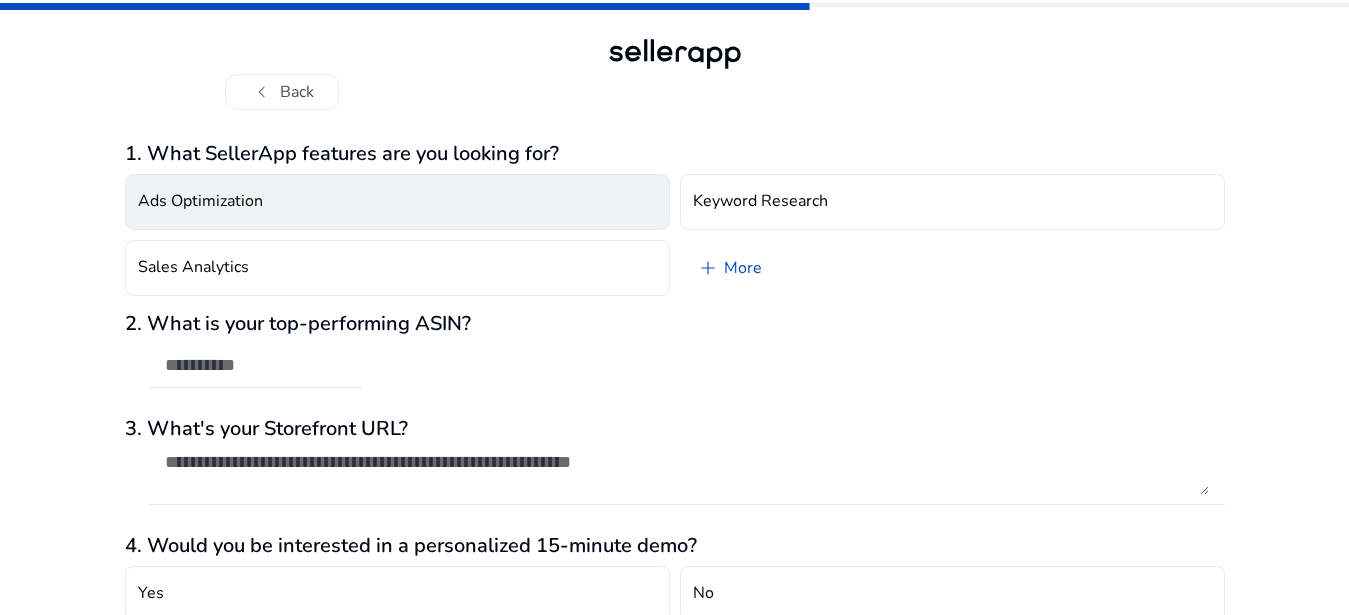 click on "Ads Optimization" 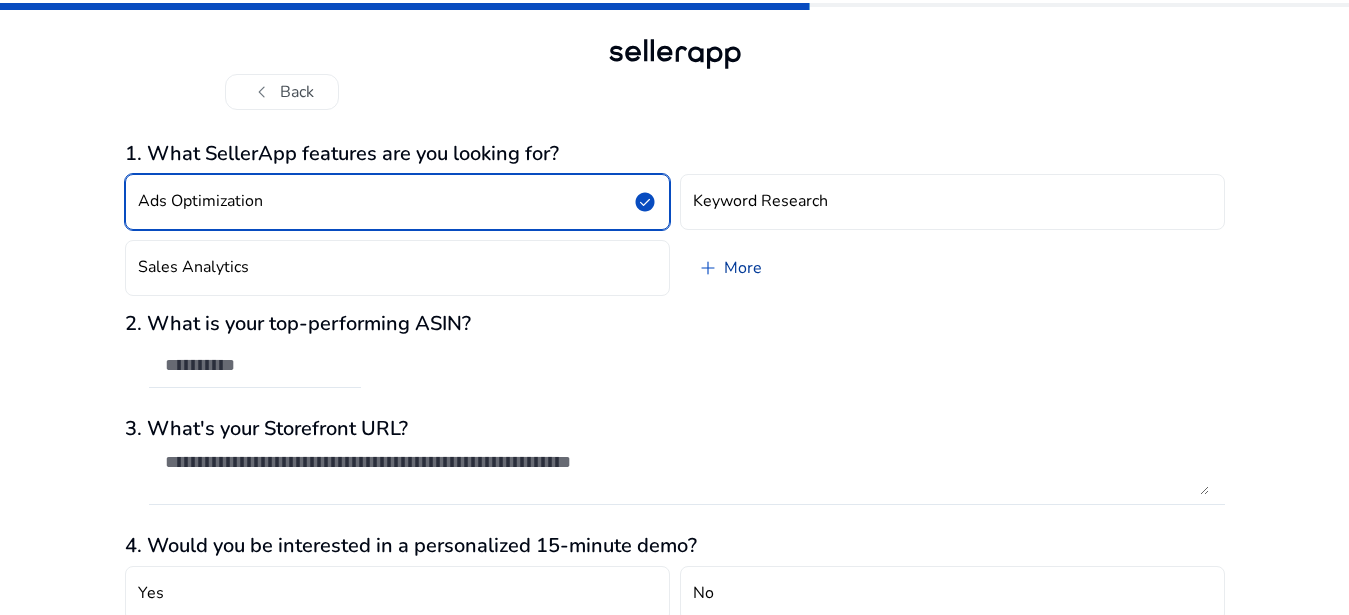 click on "add   More" 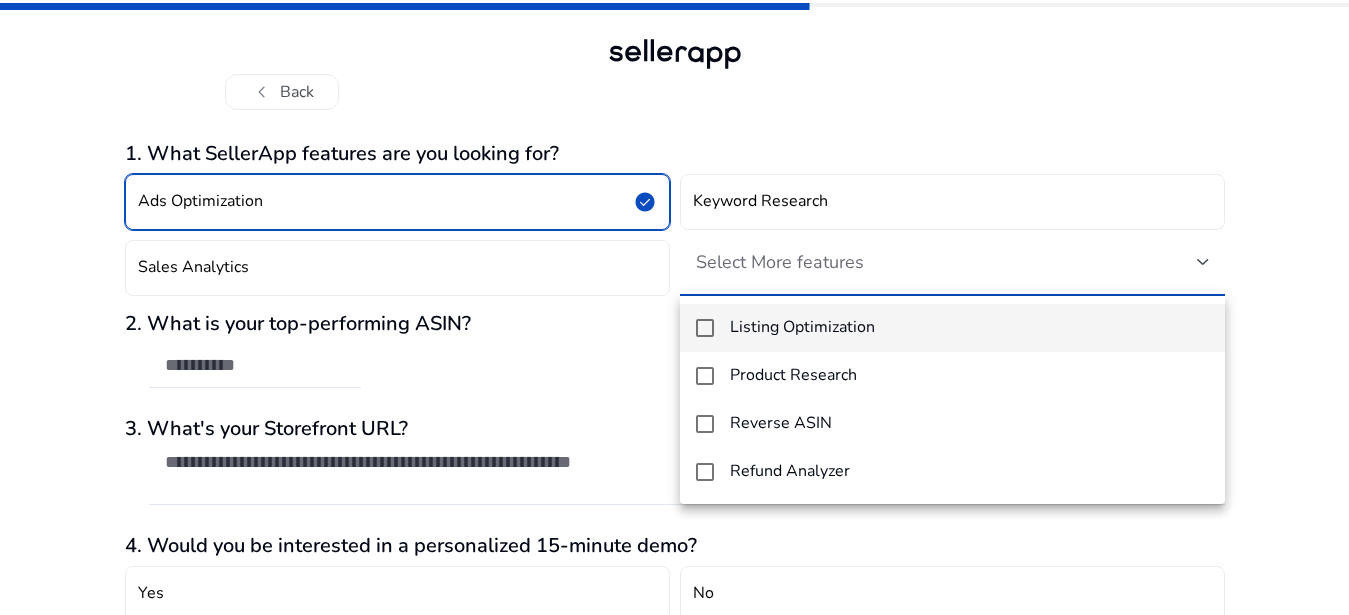 click on "Listing Optimization" at bounding box center (952, 328) 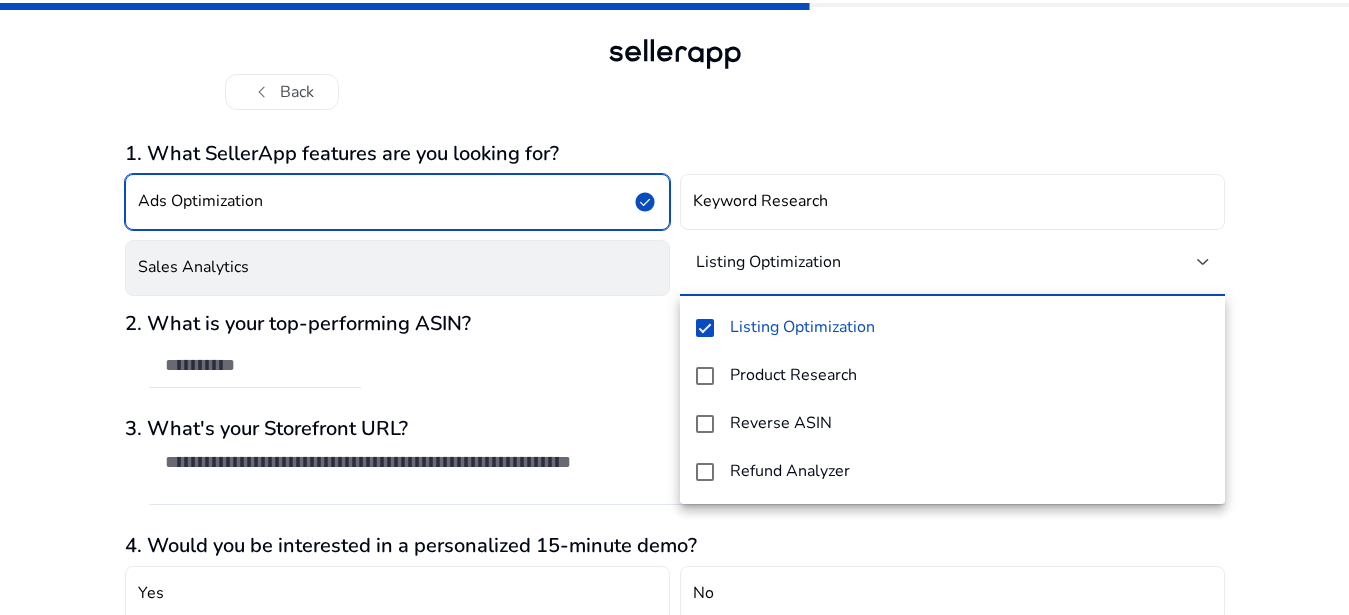 click at bounding box center (674, 307) 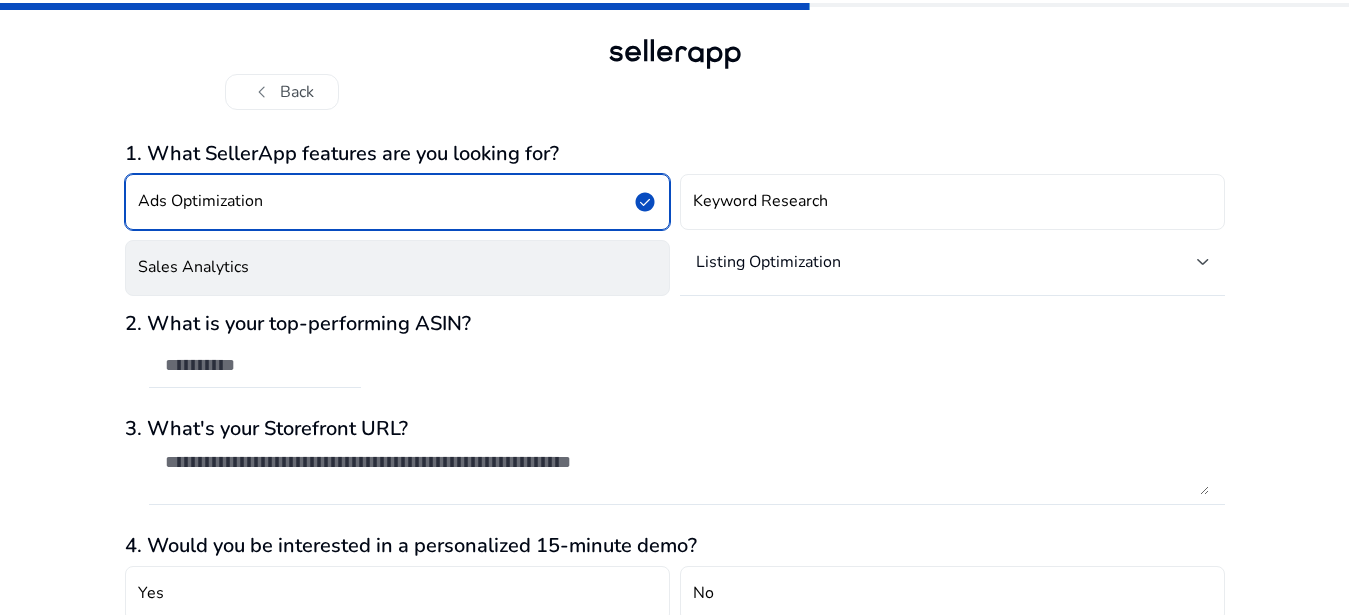 click on "Sales Analytics" 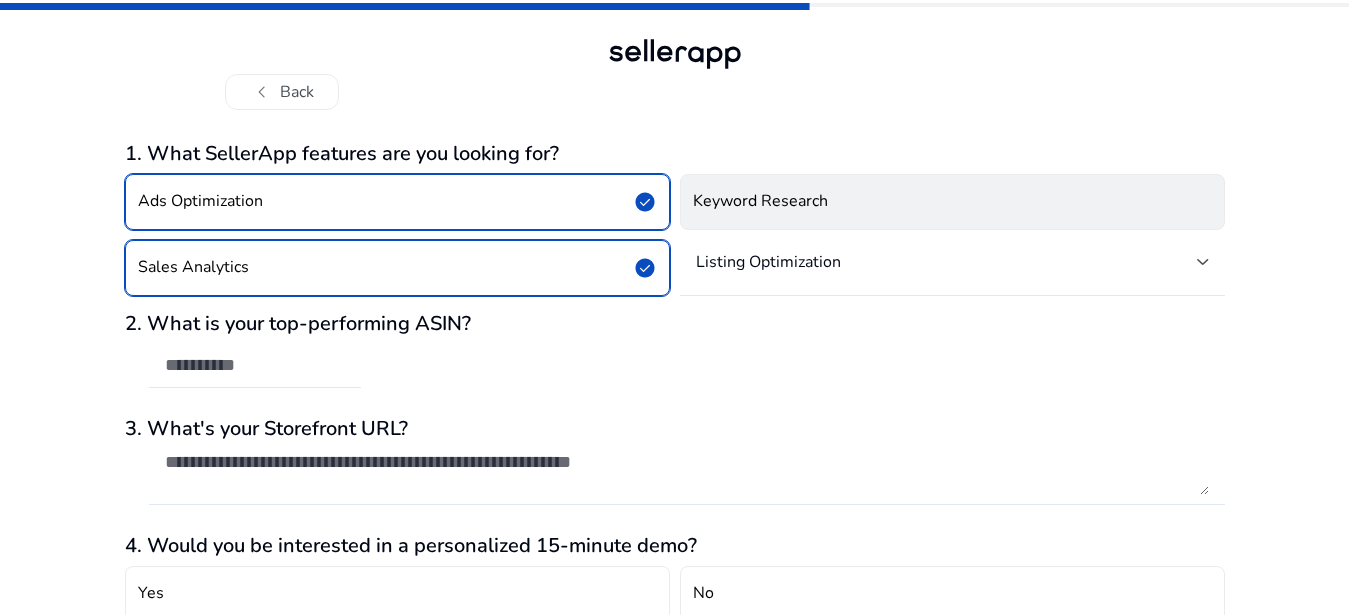 click on "Keyword Research" 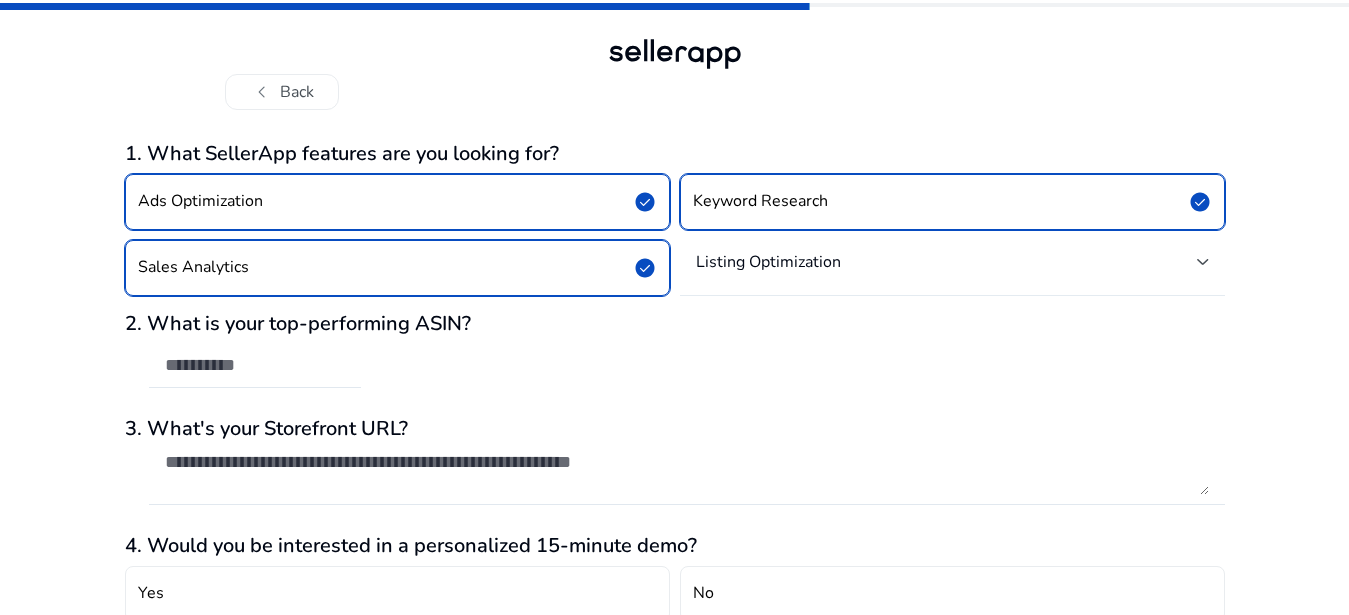 click on "Listing Optimization" at bounding box center [952, 262] 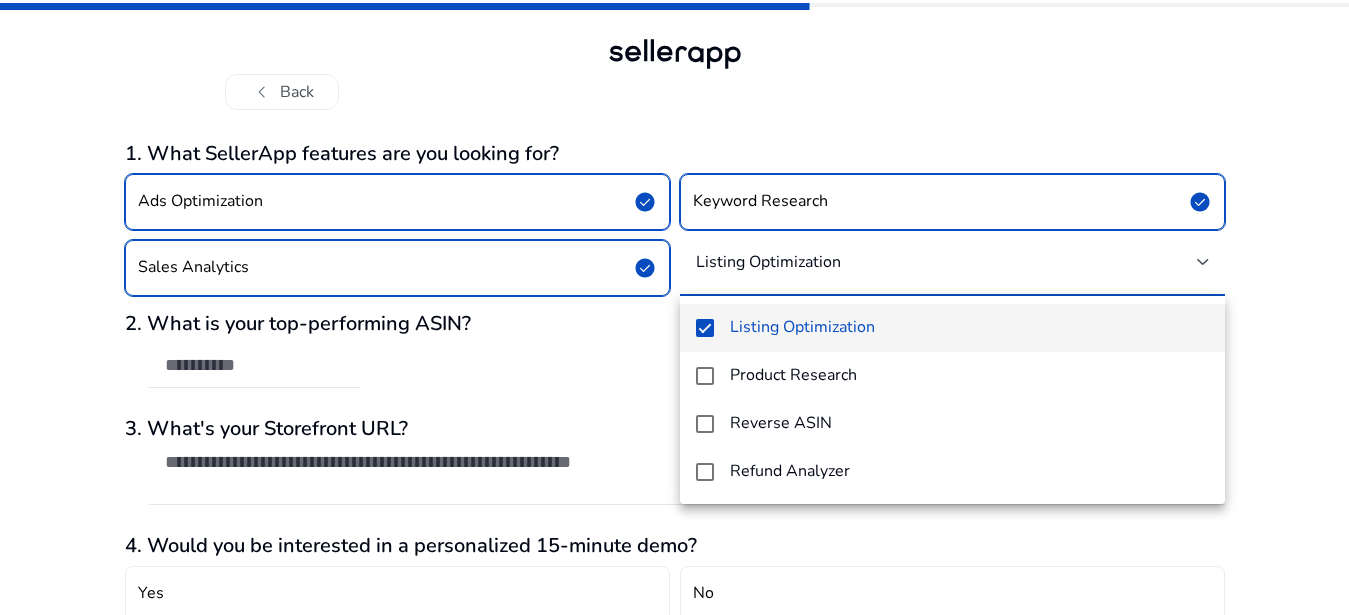 click at bounding box center [674, 307] 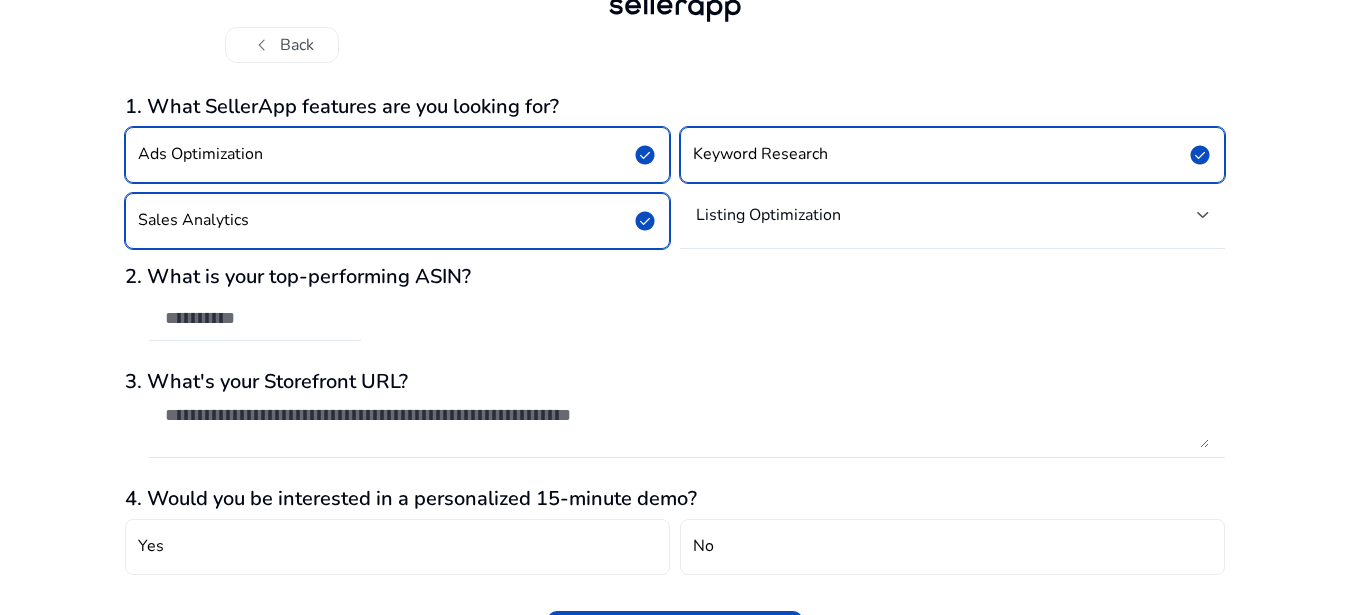 scroll, scrollTop: 91, scrollLeft: 0, axis: vertical 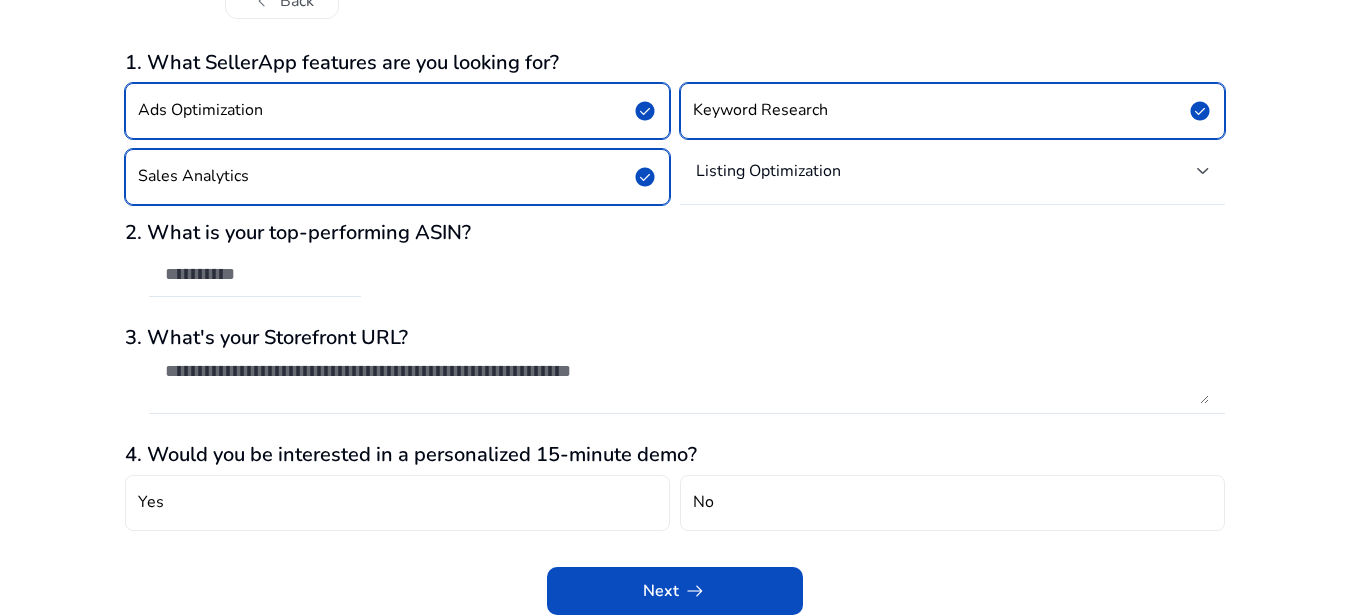 click on "2. What is your top-performing ASIN?" 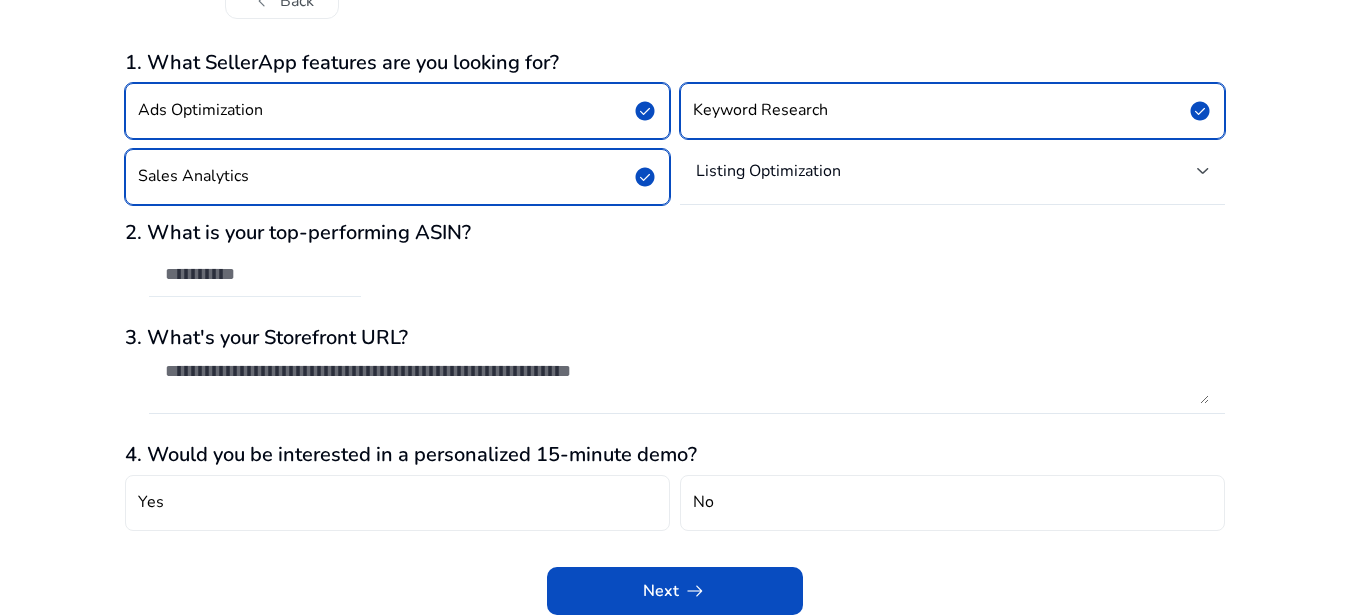 click at bounding box center [255, 274] 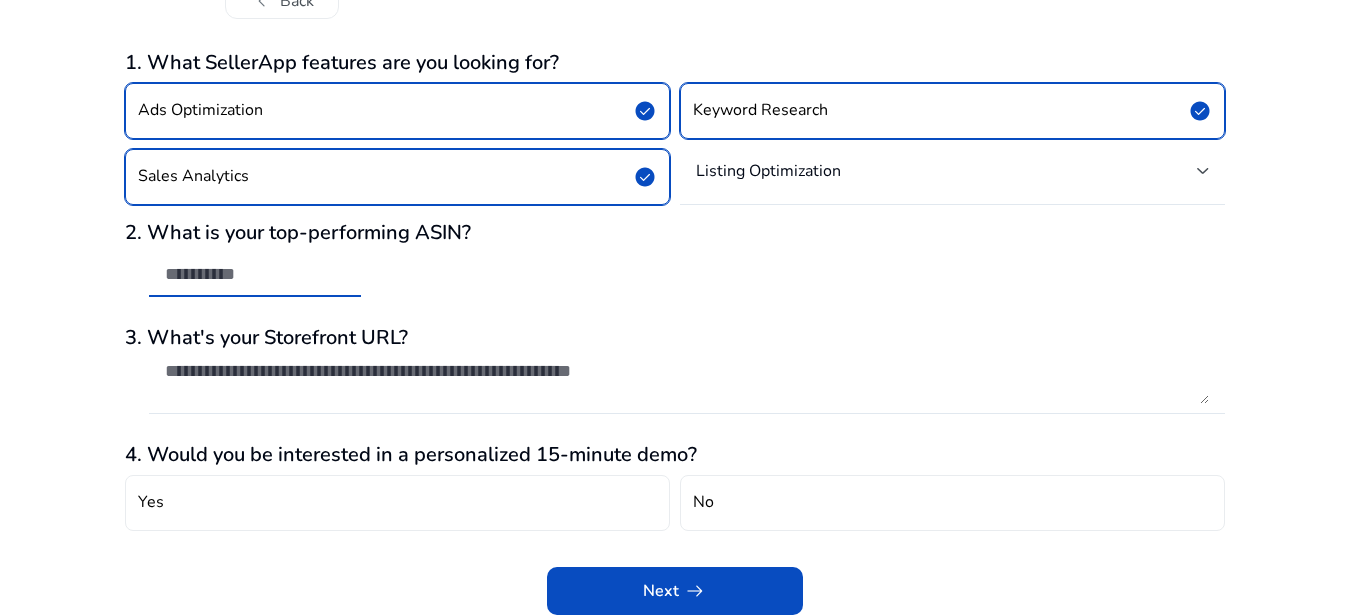 paste on "**********" 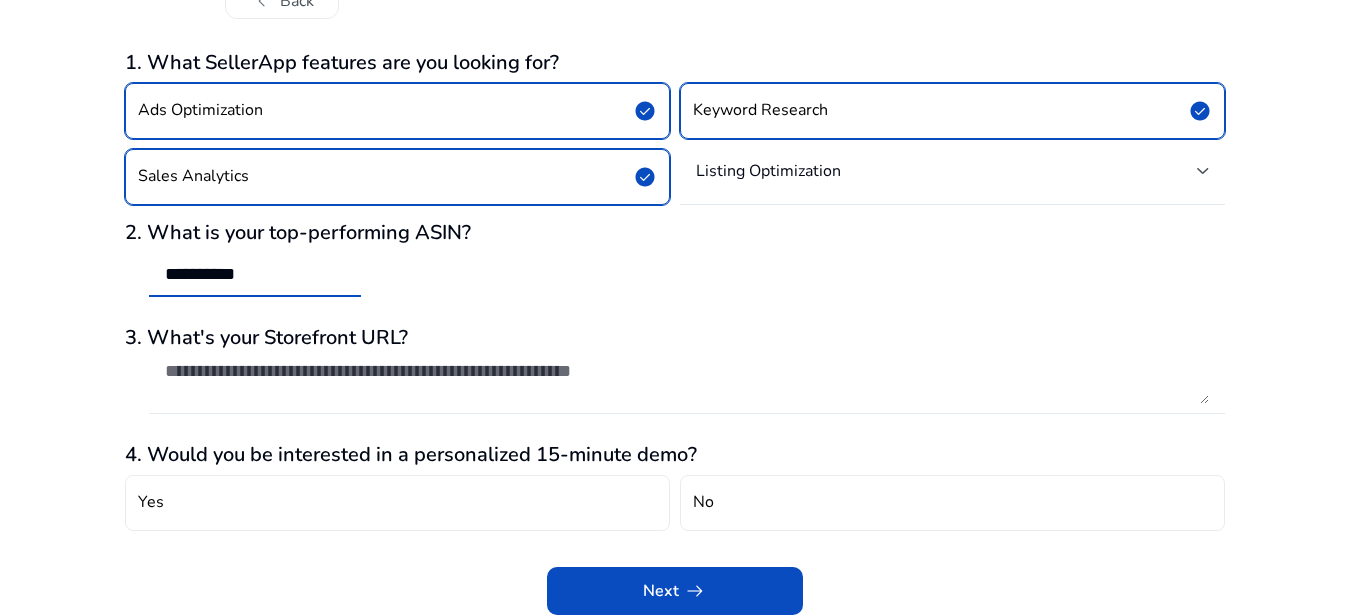 type on "**********" 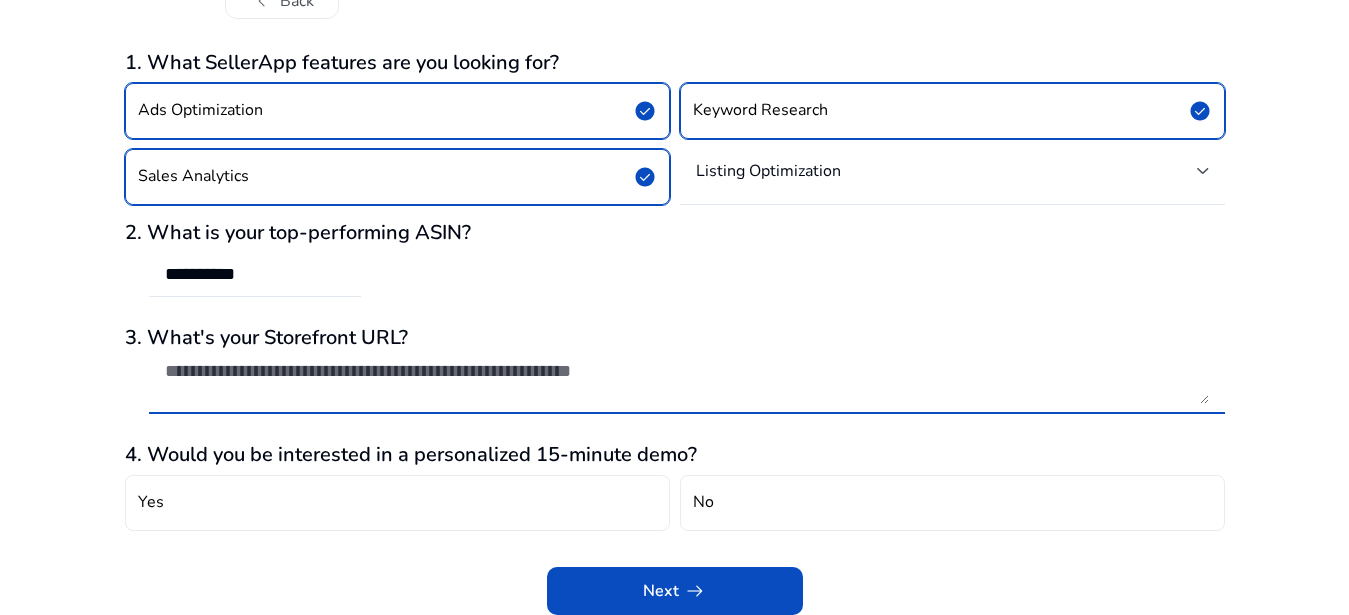 paste on "**********" 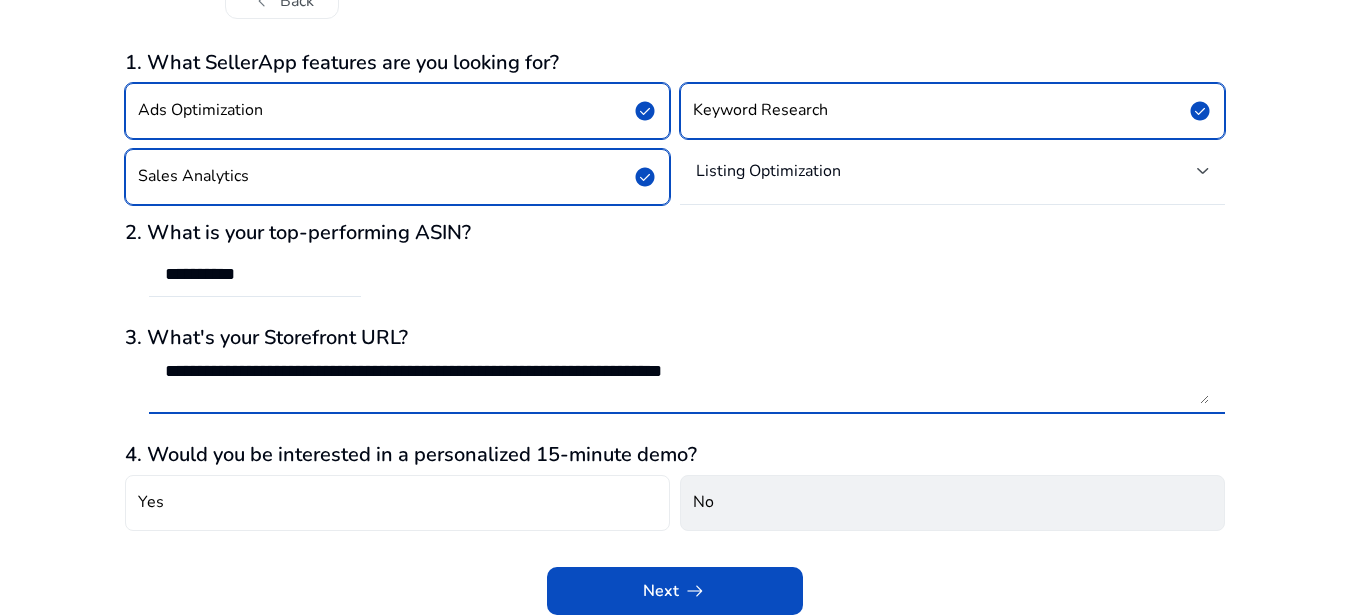 type on "**********" 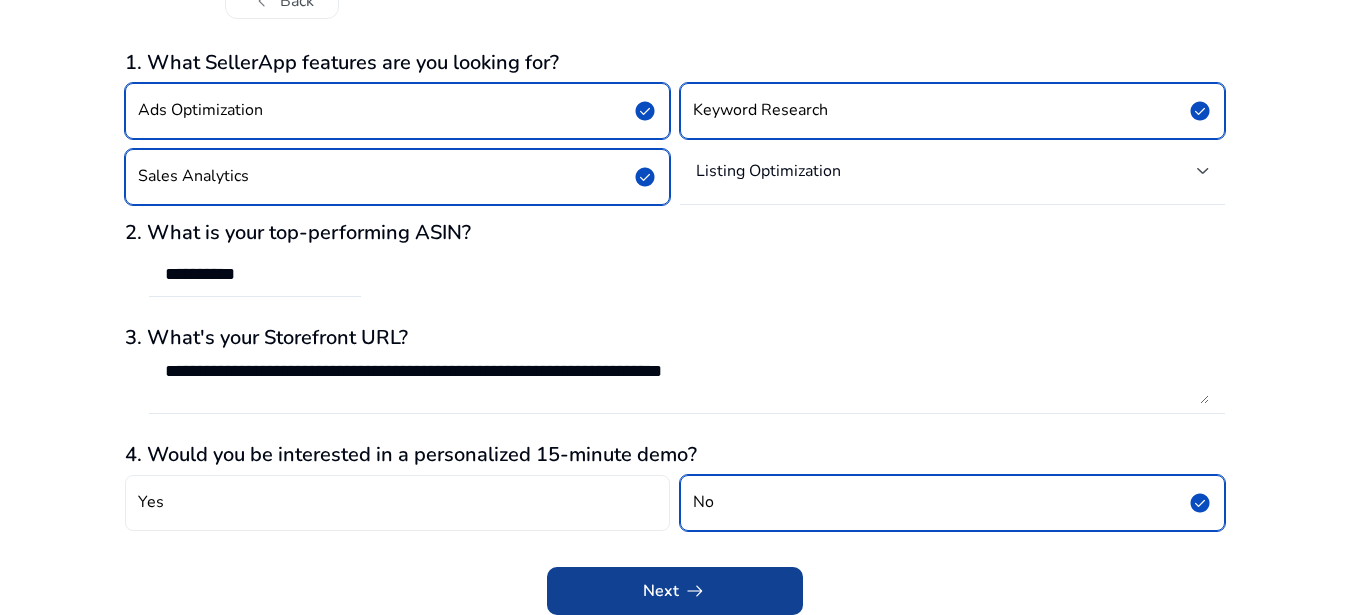click on "Next   arrow_right_alt" 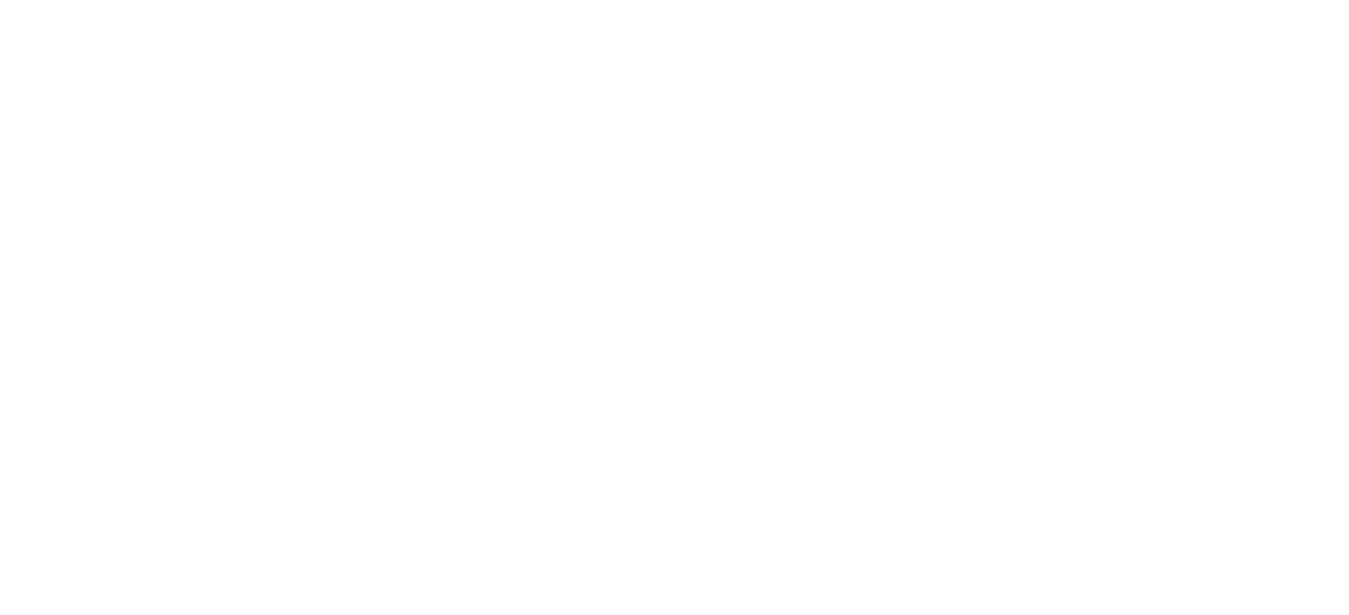scroll, scrollTop: 75, scrollLeft: 0, axis: vertical 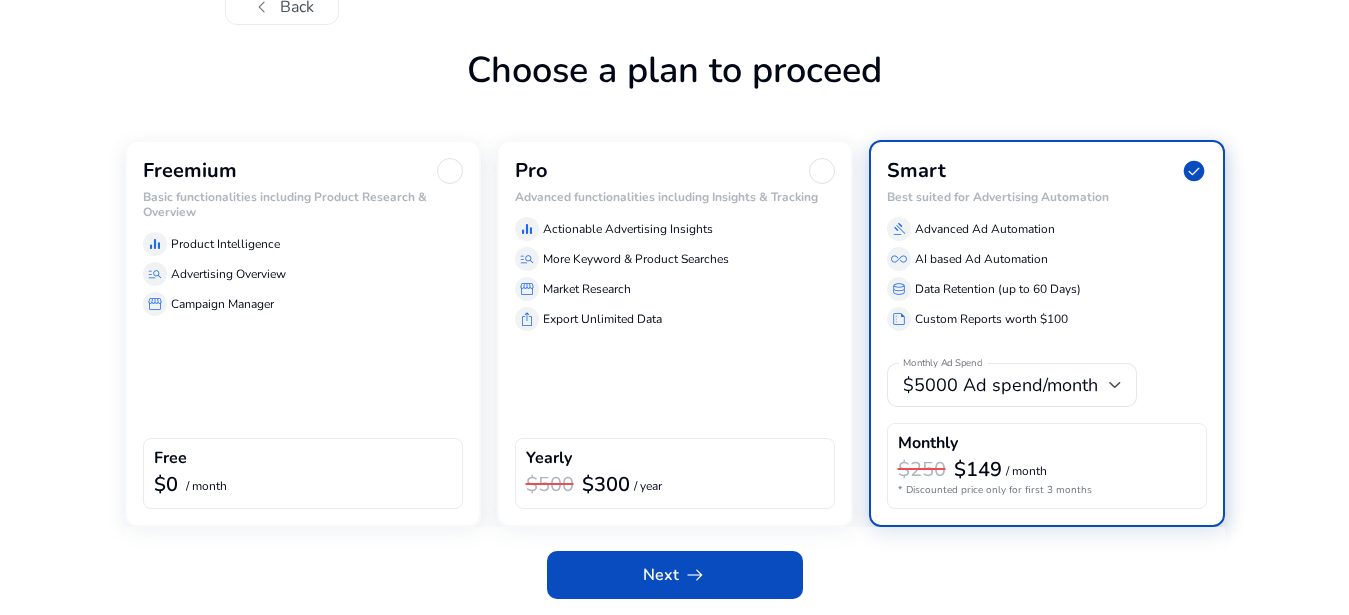 click on "Advertising Overview" 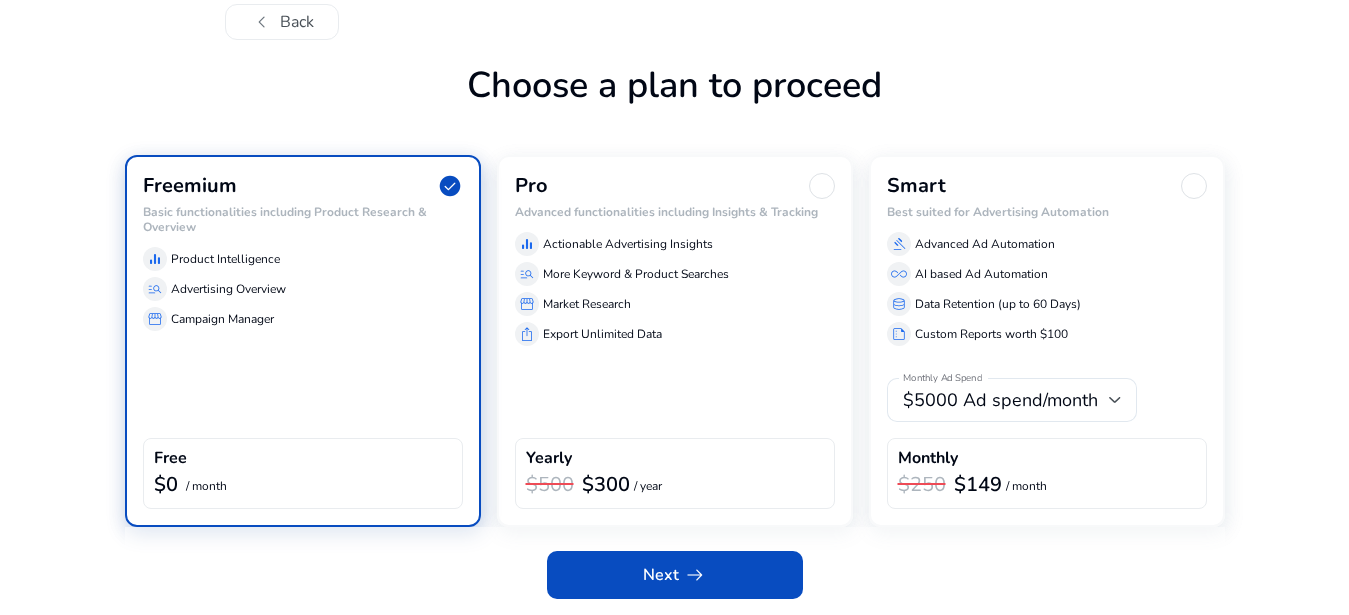 scroll, scrollTop: 70, scrollLeft: 0, axis: vertical 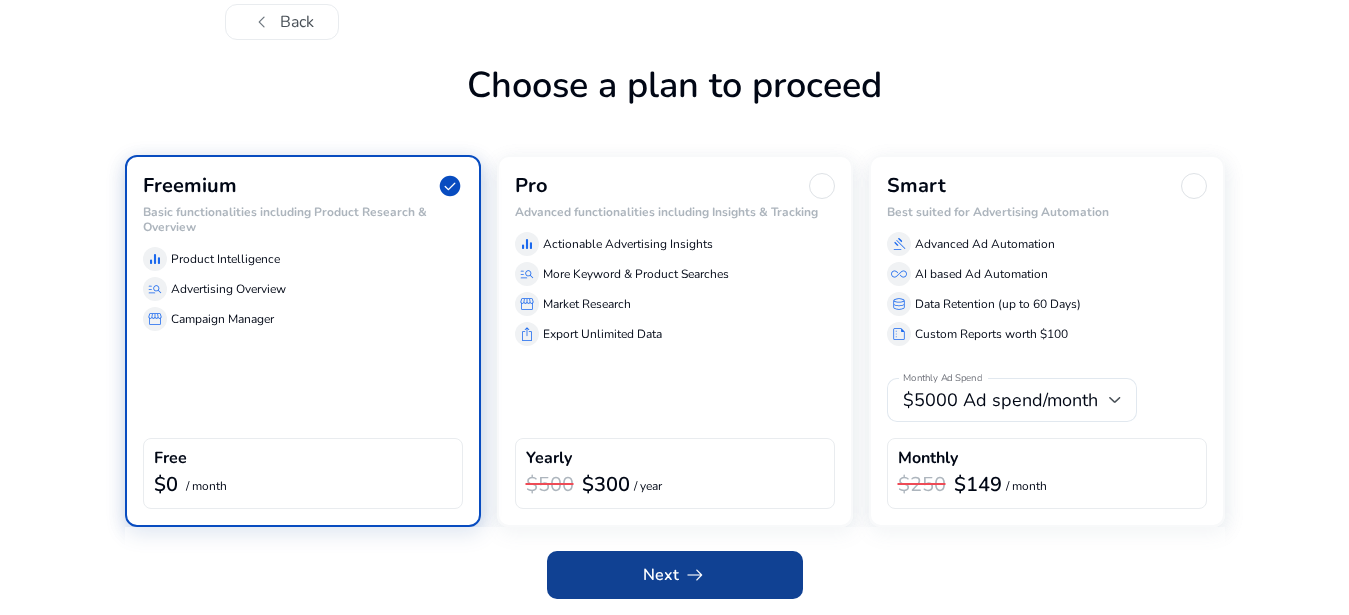 click on "Next   arrow_right_alt" 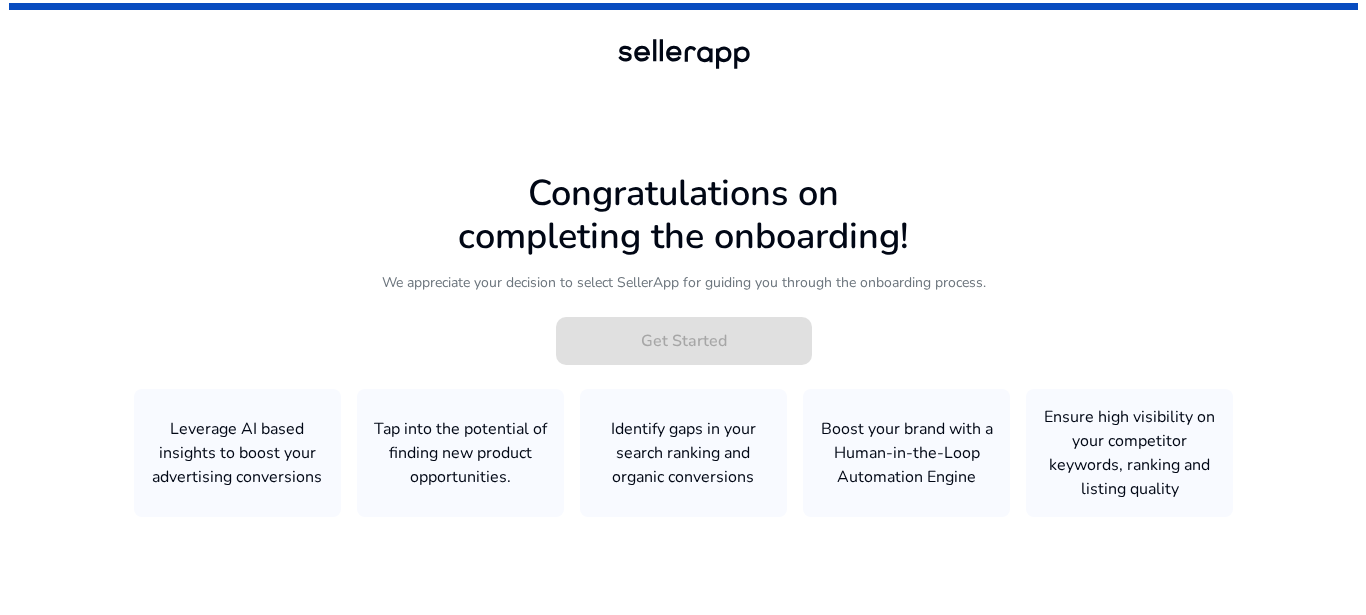 scroll, scrollTop: 0, scrollLeft: 0, axis: both 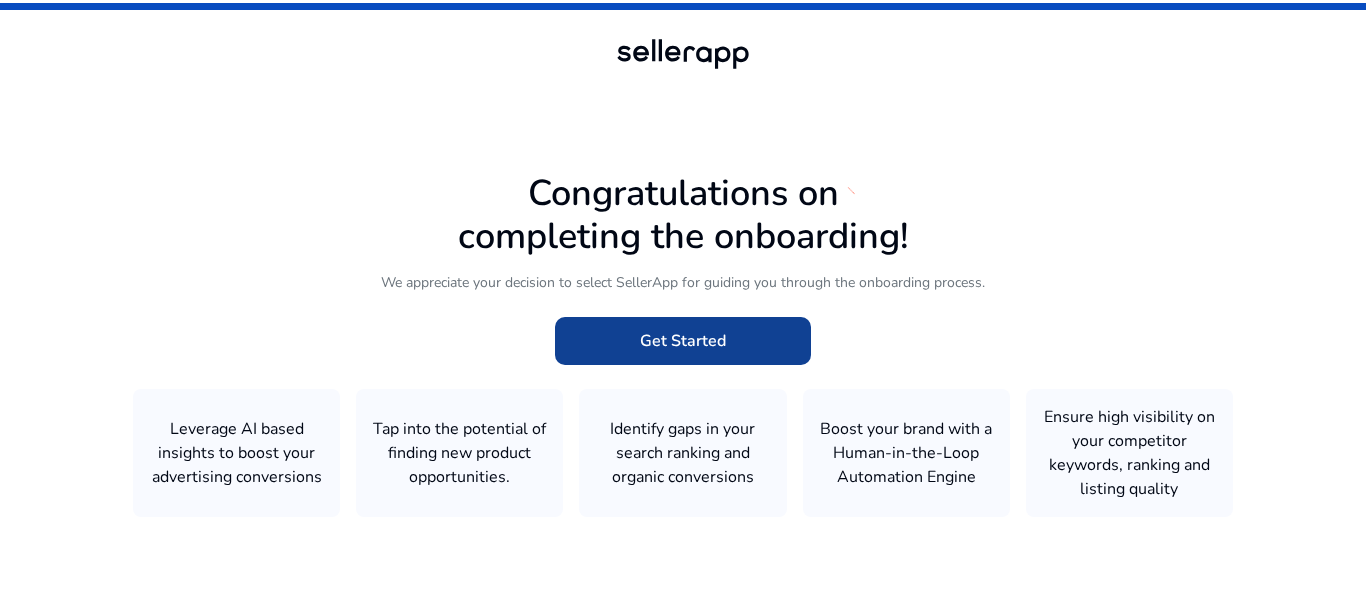 click on "Get Started" 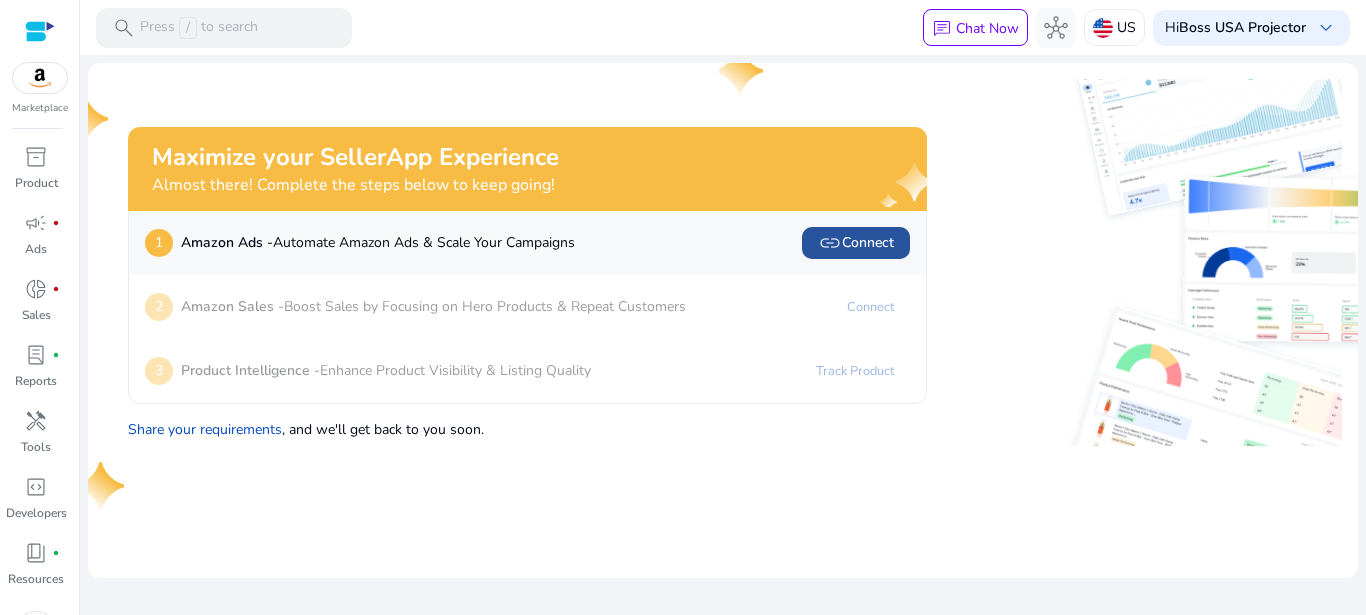 click on "link" 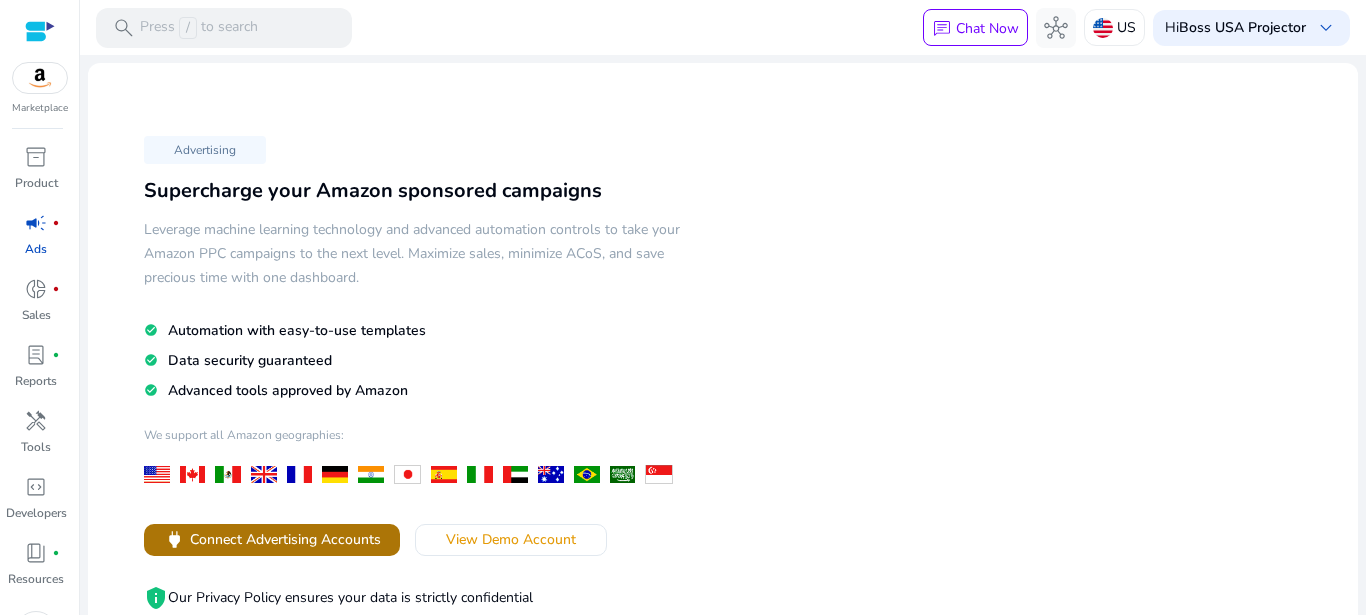 click on "Connect Advertising Accounts" 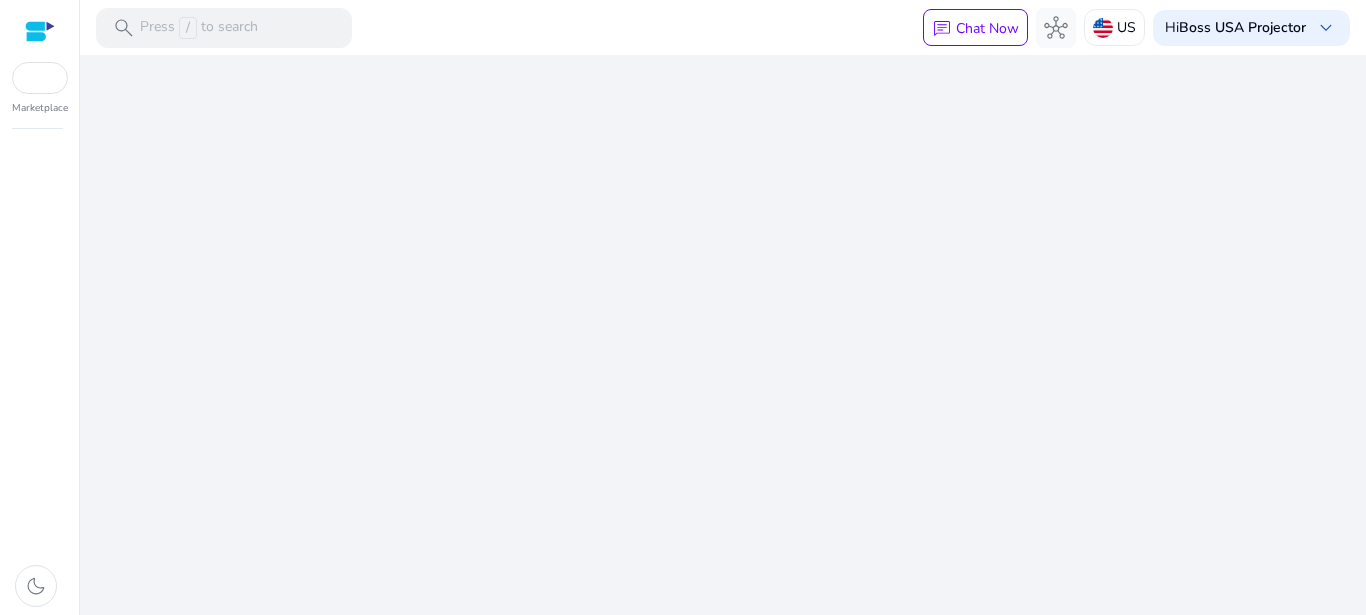 scroll, scrollTop: 0, scrollLeft: 0, axis: both 